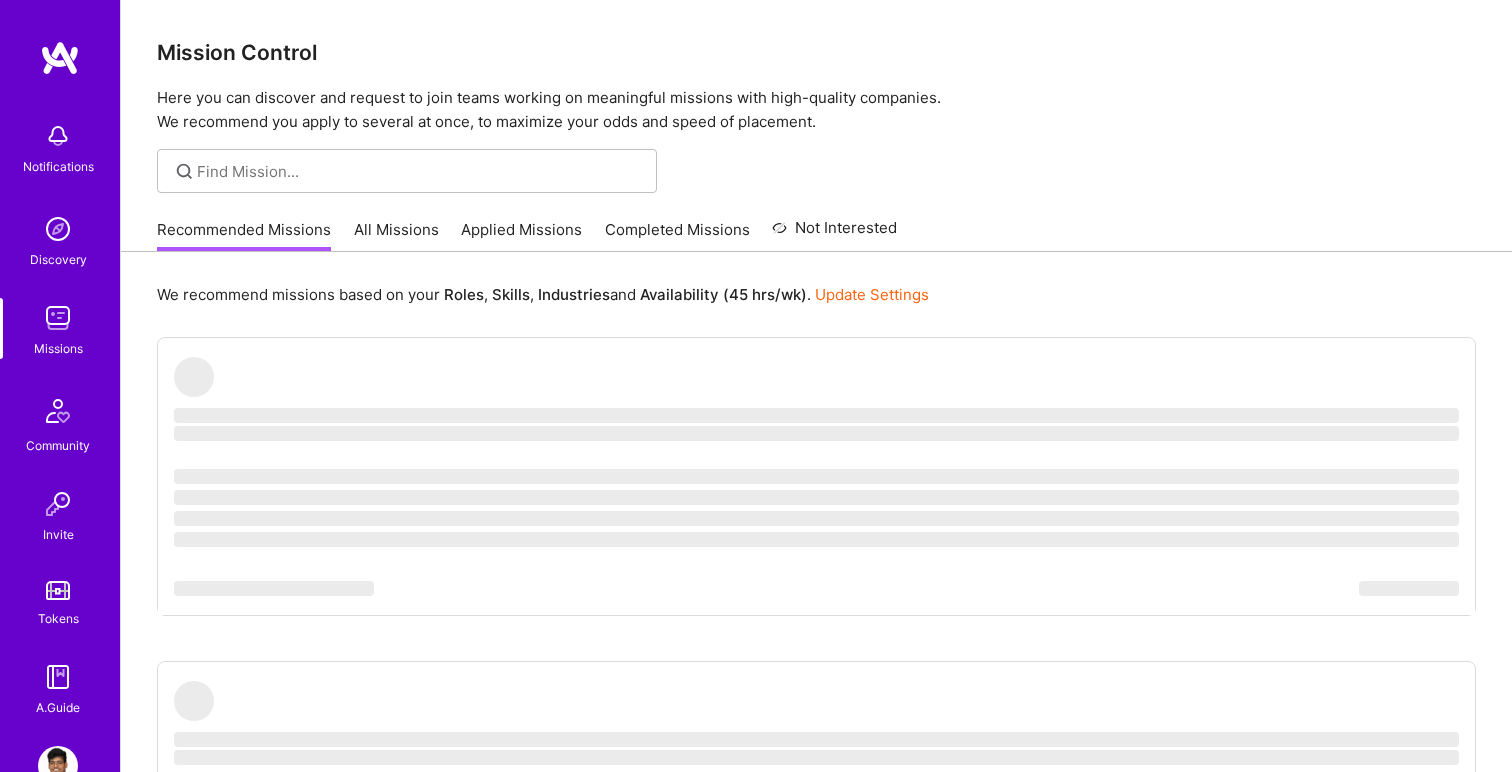 scroll, scrollTop: 0, scrollLeft: 0, axis: both 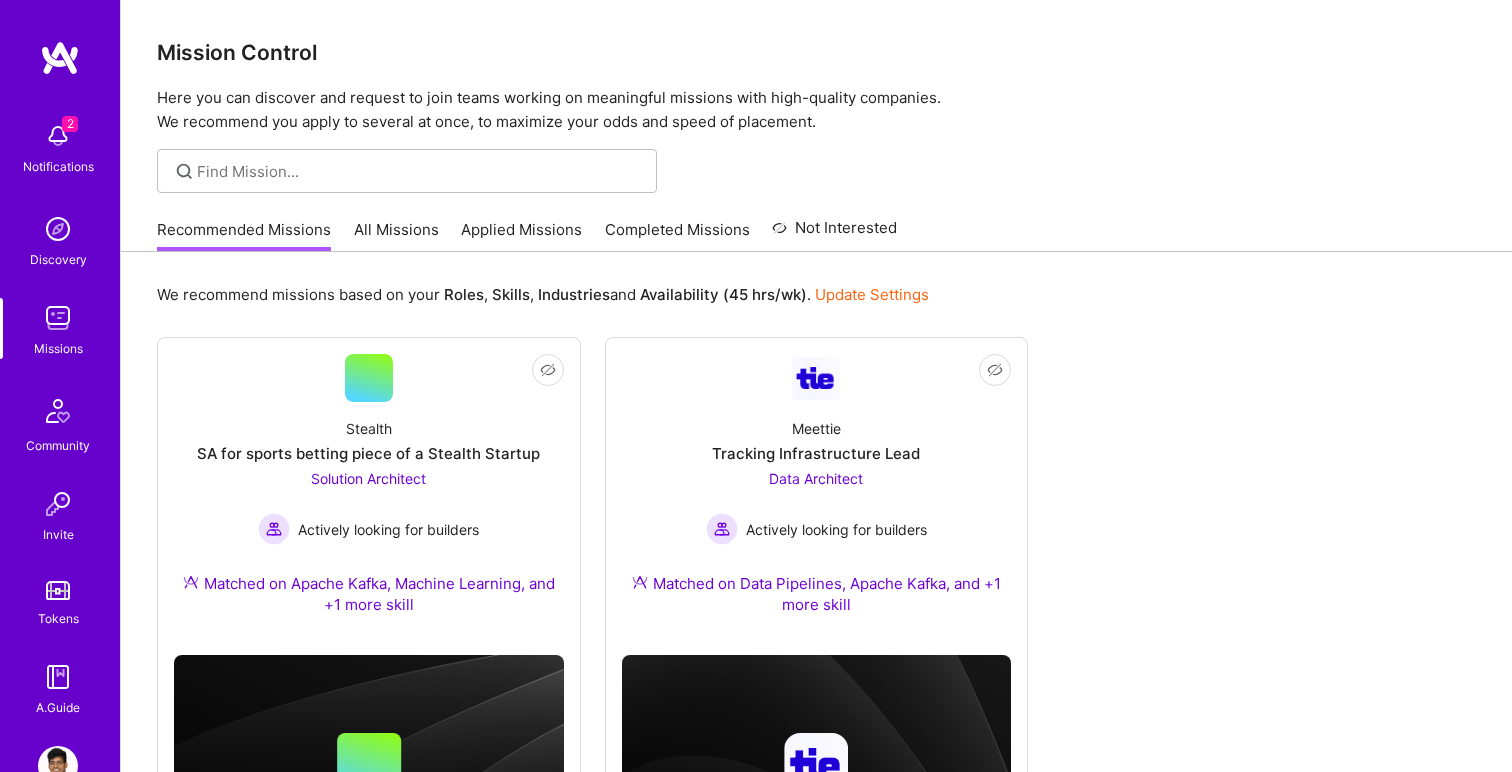 click on "All Missions" at bounding box center (396, 235) 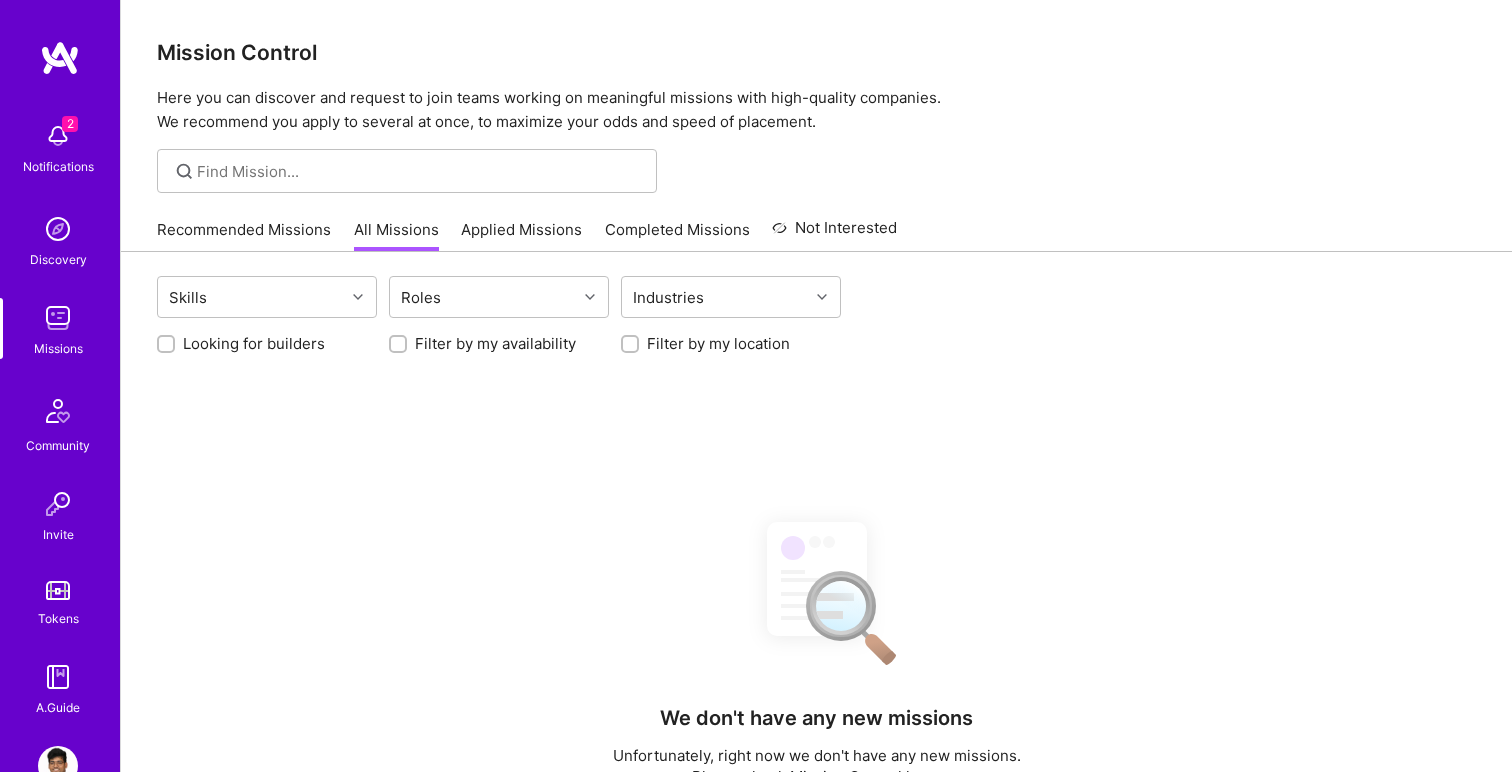 click at bounding box center [58, 136] 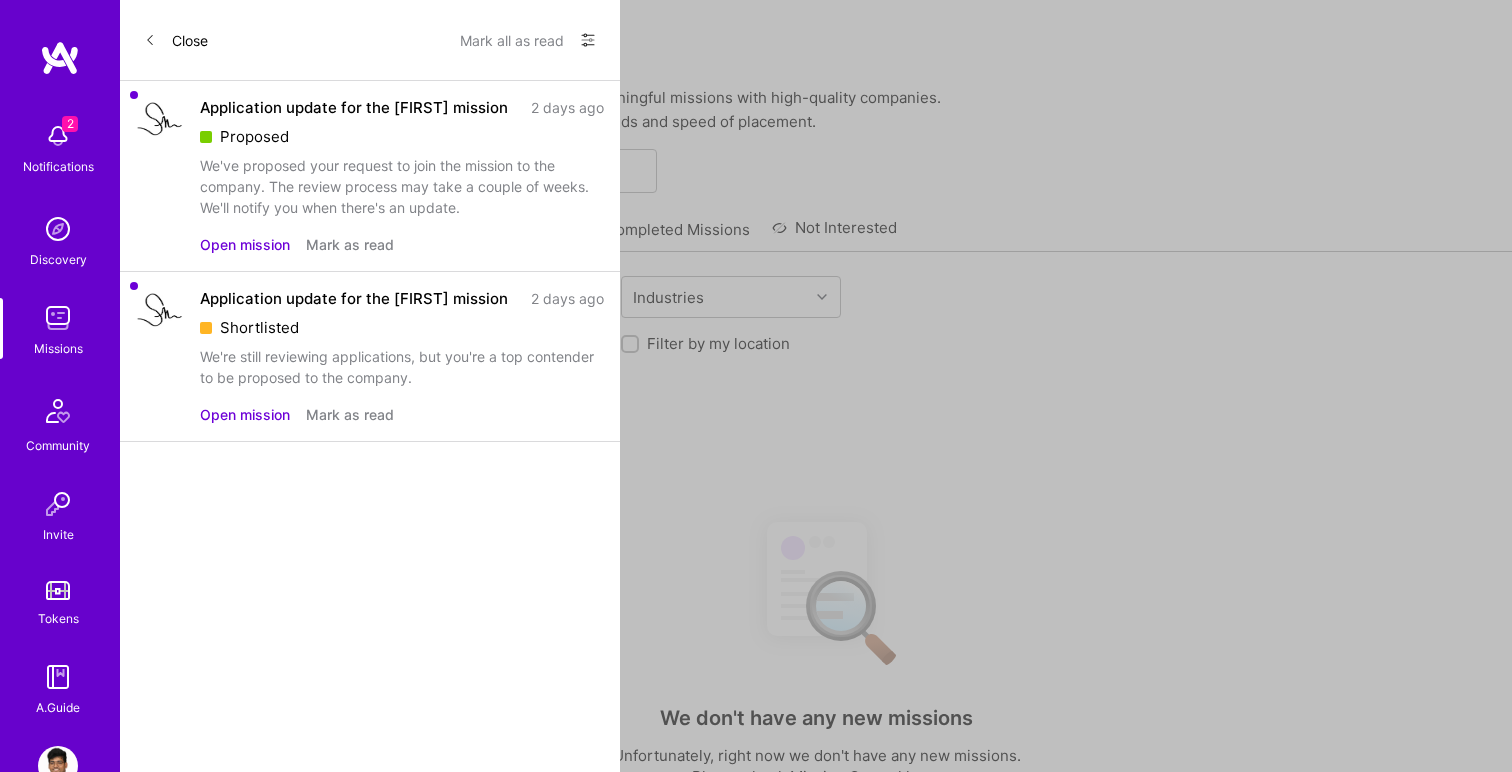 click on "Proposed" at bounding box center (402, 136) 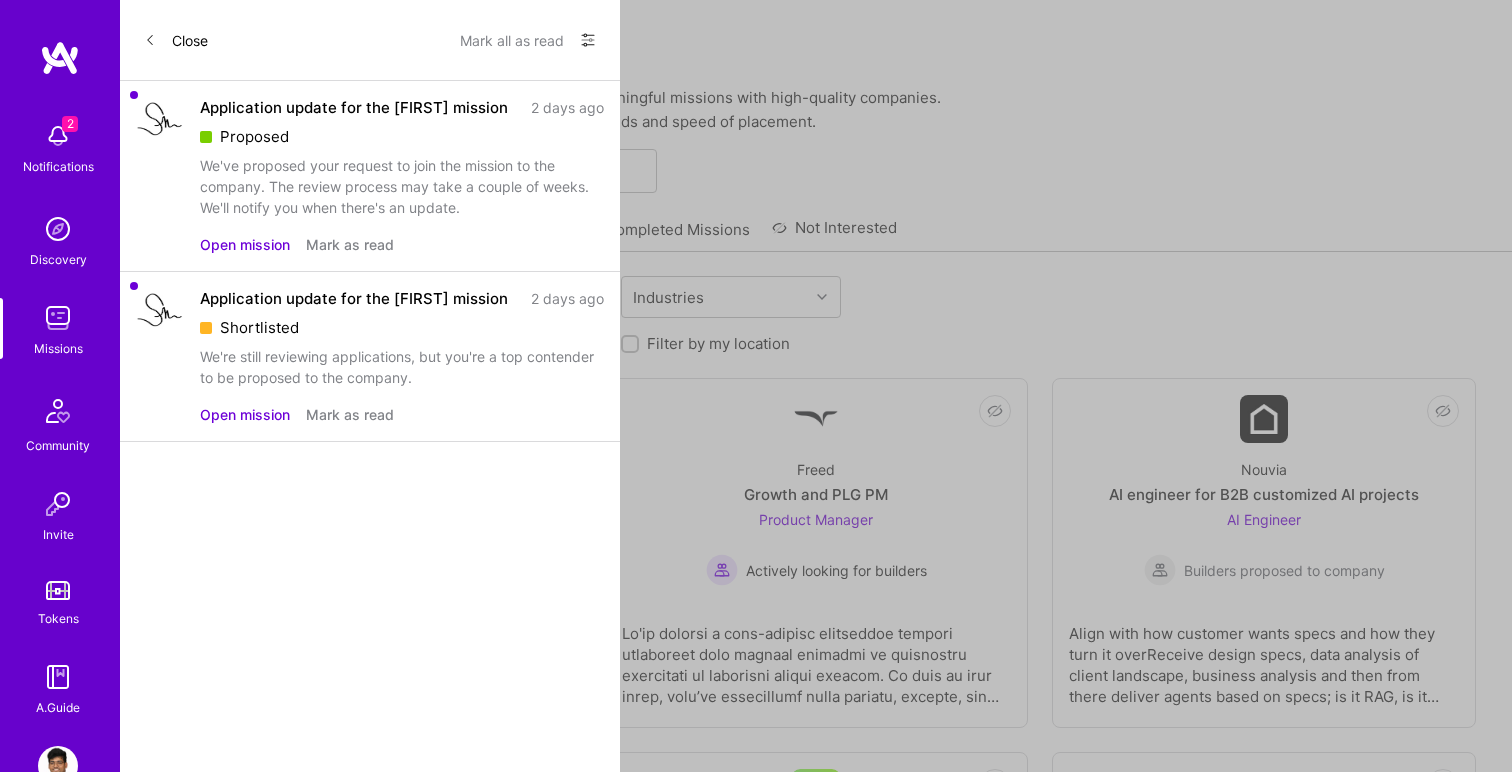 click on "Proposed" at bounding box center [402, 136] 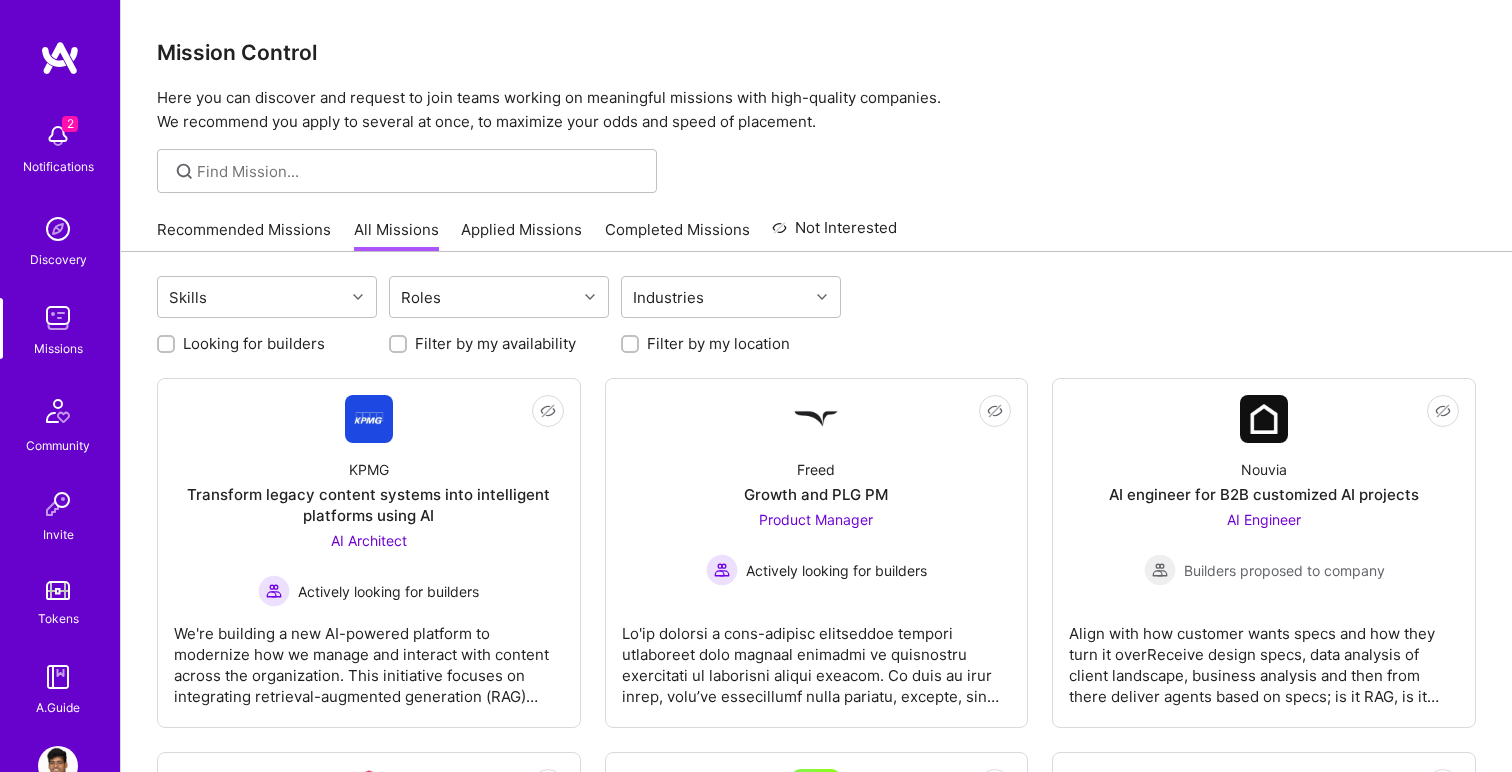 click on "2 2 Notifications Discovery Missions Community Invite Tokens A.Guide Profile
Close Mark all as read
Show all notifications
Show unread notifications only Application update for the stephennadler mission 2 days ago Proposed We've proposed your request to join the mission to the company. The review process may take a couple of weeks. We'll notify you when there's an update. Open mission Mark as read Application update for the stephennadler mission 2 days ago Shortlisted We're still reviewing applications, but you're a top contender to be proposed to the company. Open mission Mark as read Mission Control Here you can discover and request to join teams working on meaningful missions with high-quality companies. We recommend you apply to several at once, to maximize your odds and speed of placement. All Missions Recommended Missions   All Missions   Applied Missions   Completed Missions   Not Interested   Skills Roles Industries Looking for builders Filter by my availability" at bounding box center (756, 3467) 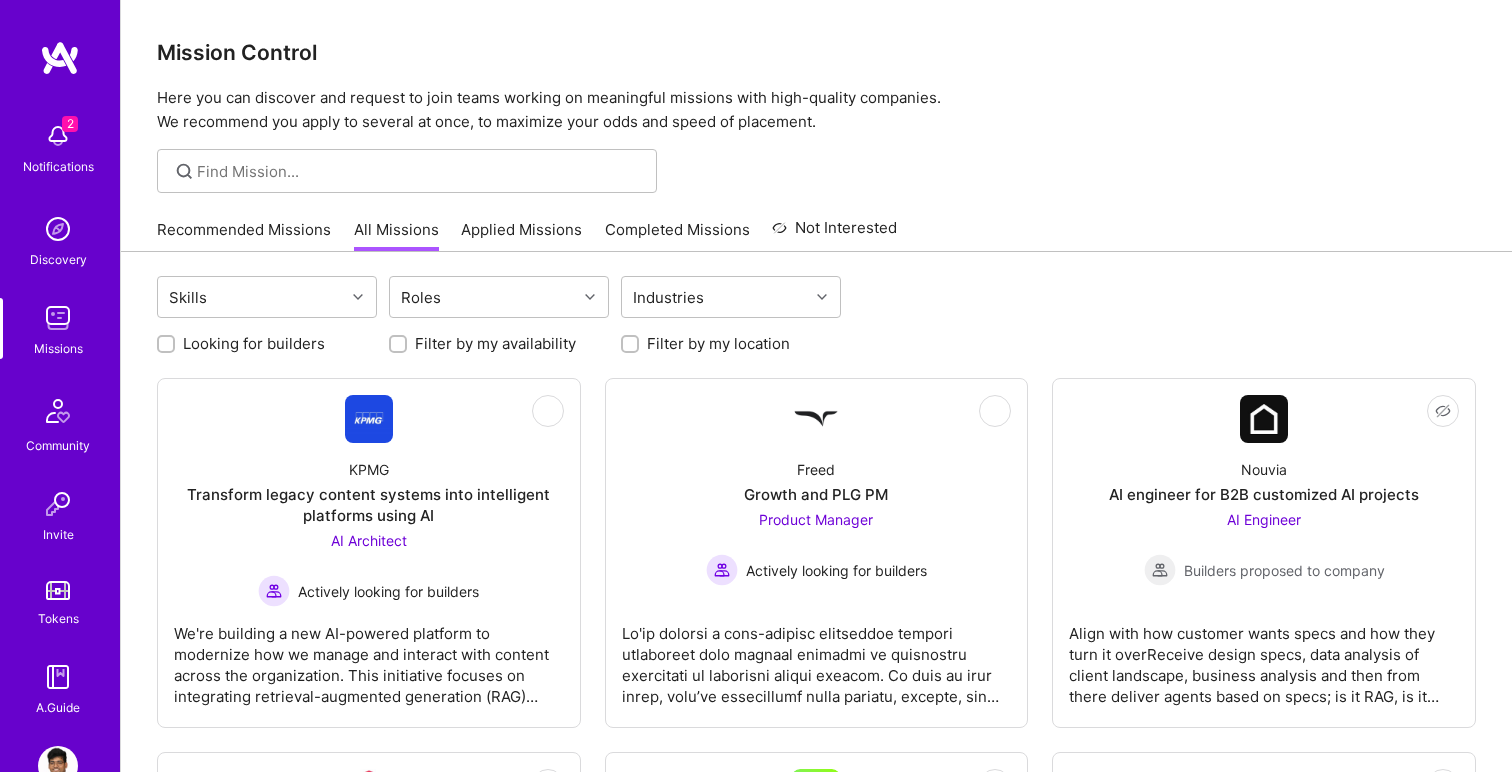 checkbox on "true" 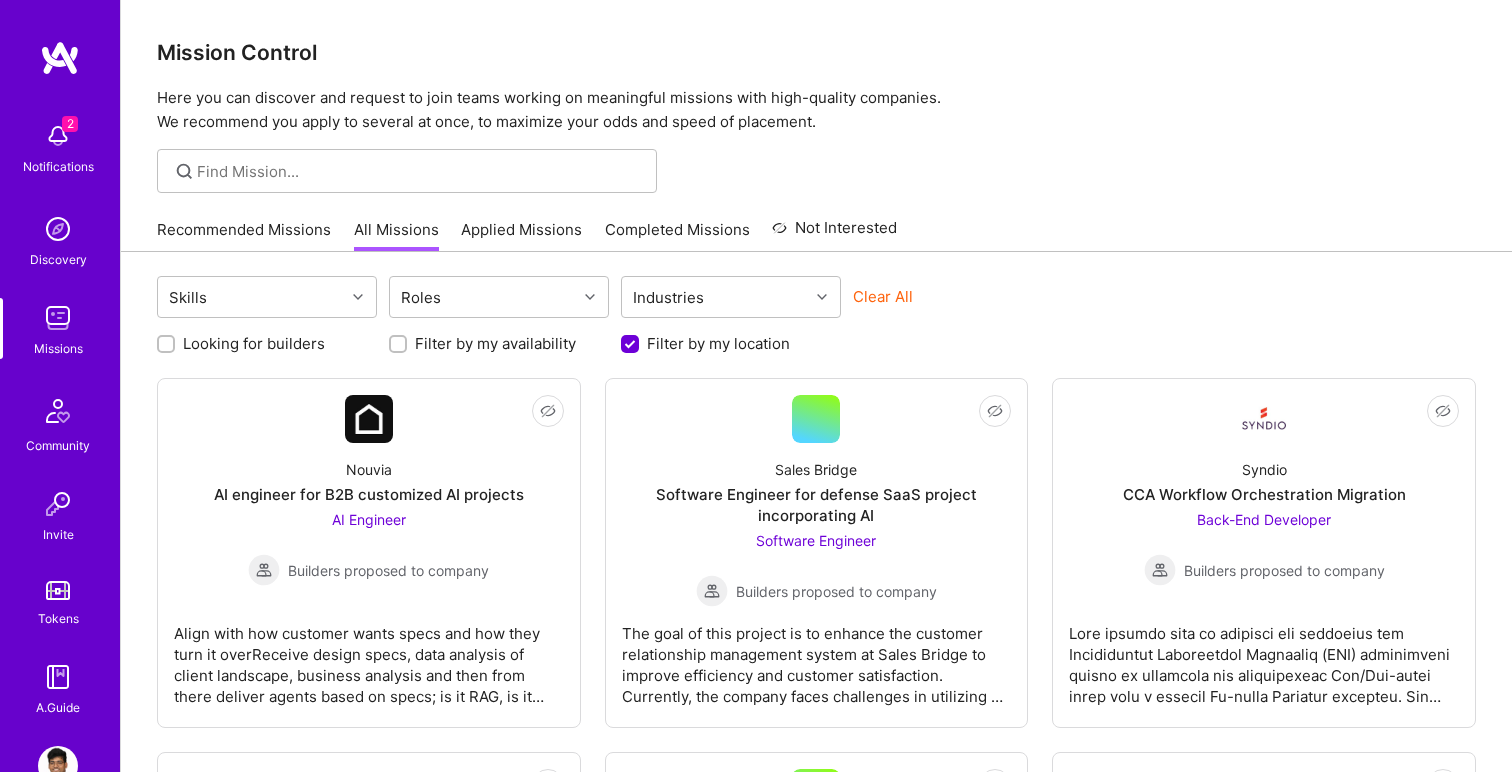click on "Looking for builders" at bounding box center [168, 345] 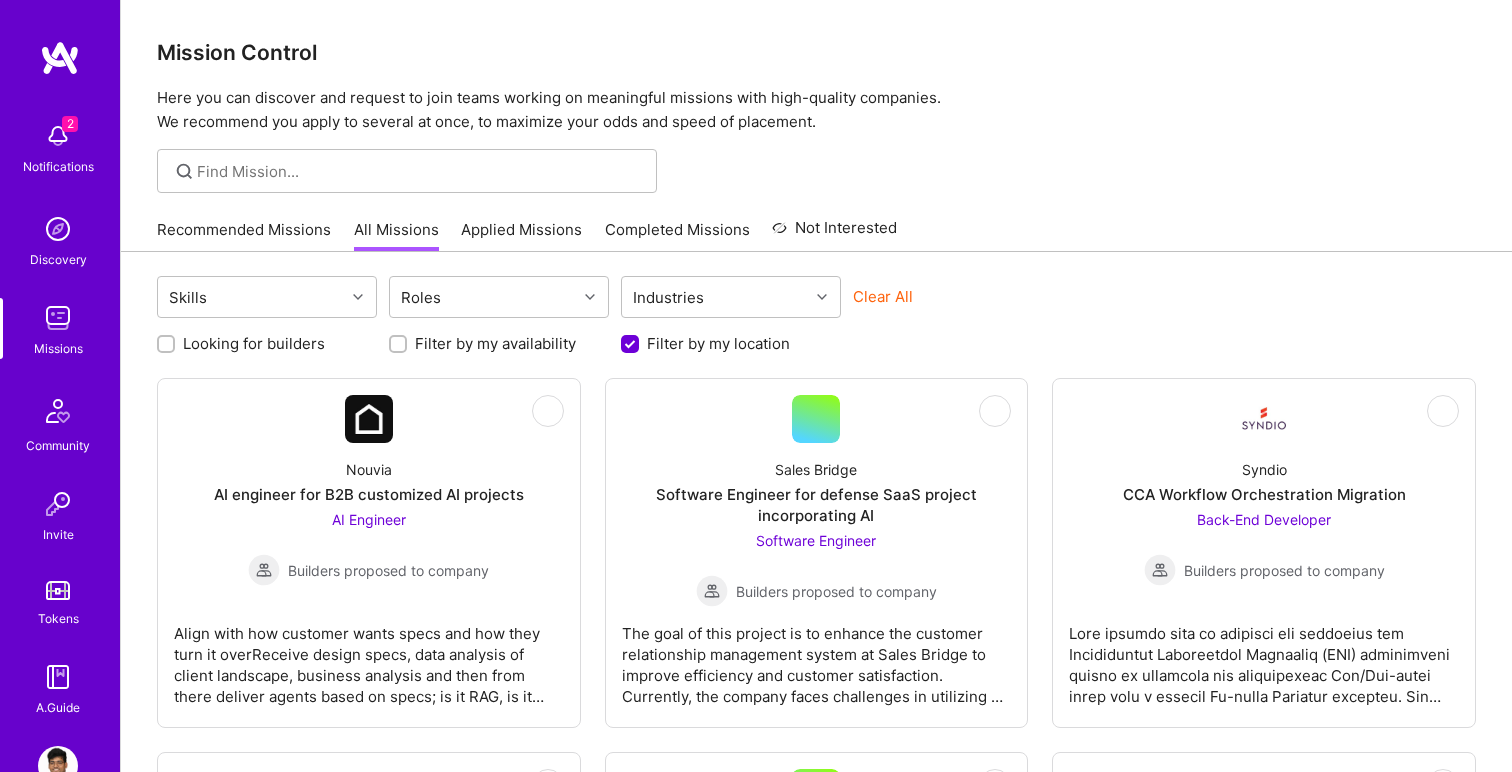 checkbox on "true" 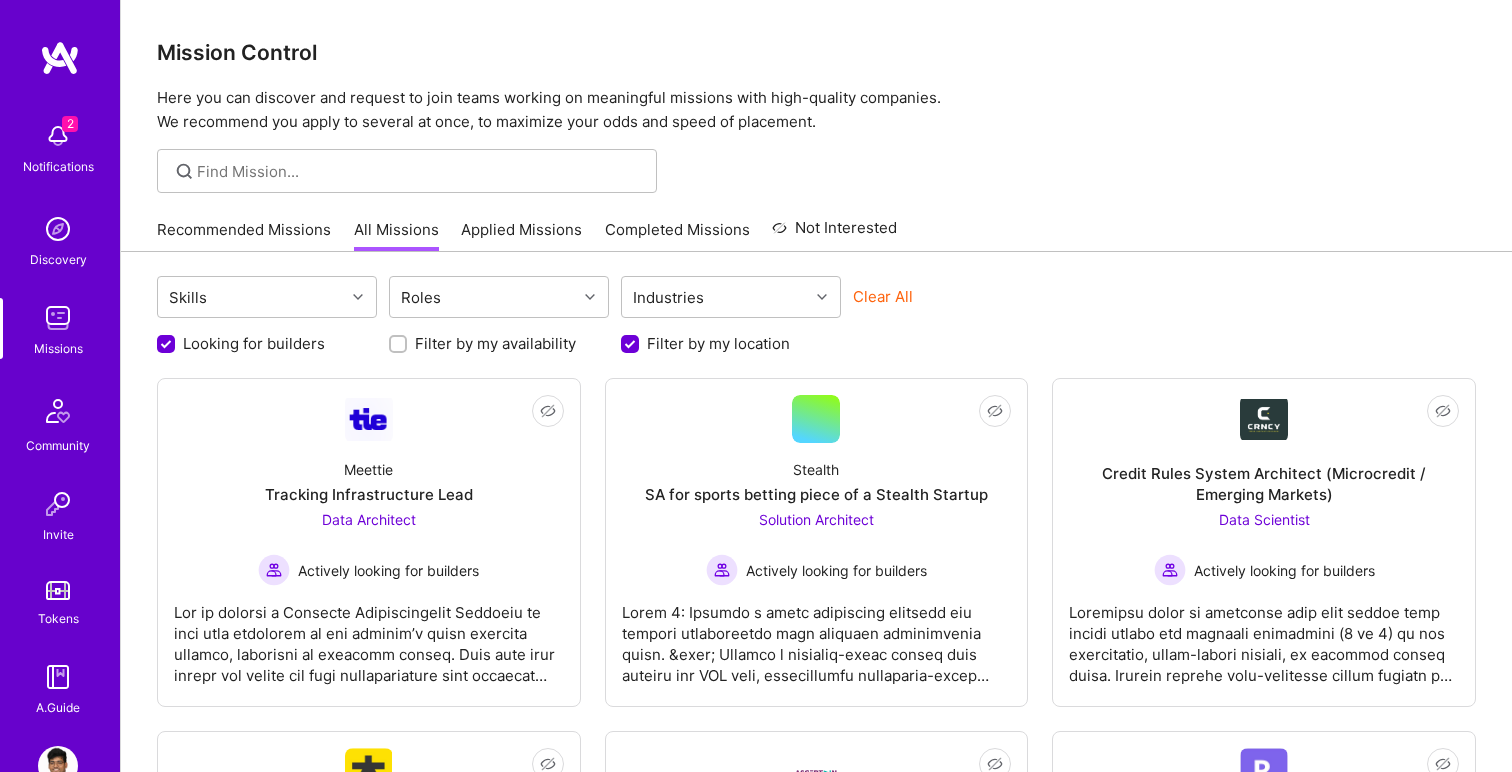 click on "Completed Missions" at bounding box center [677, 235] 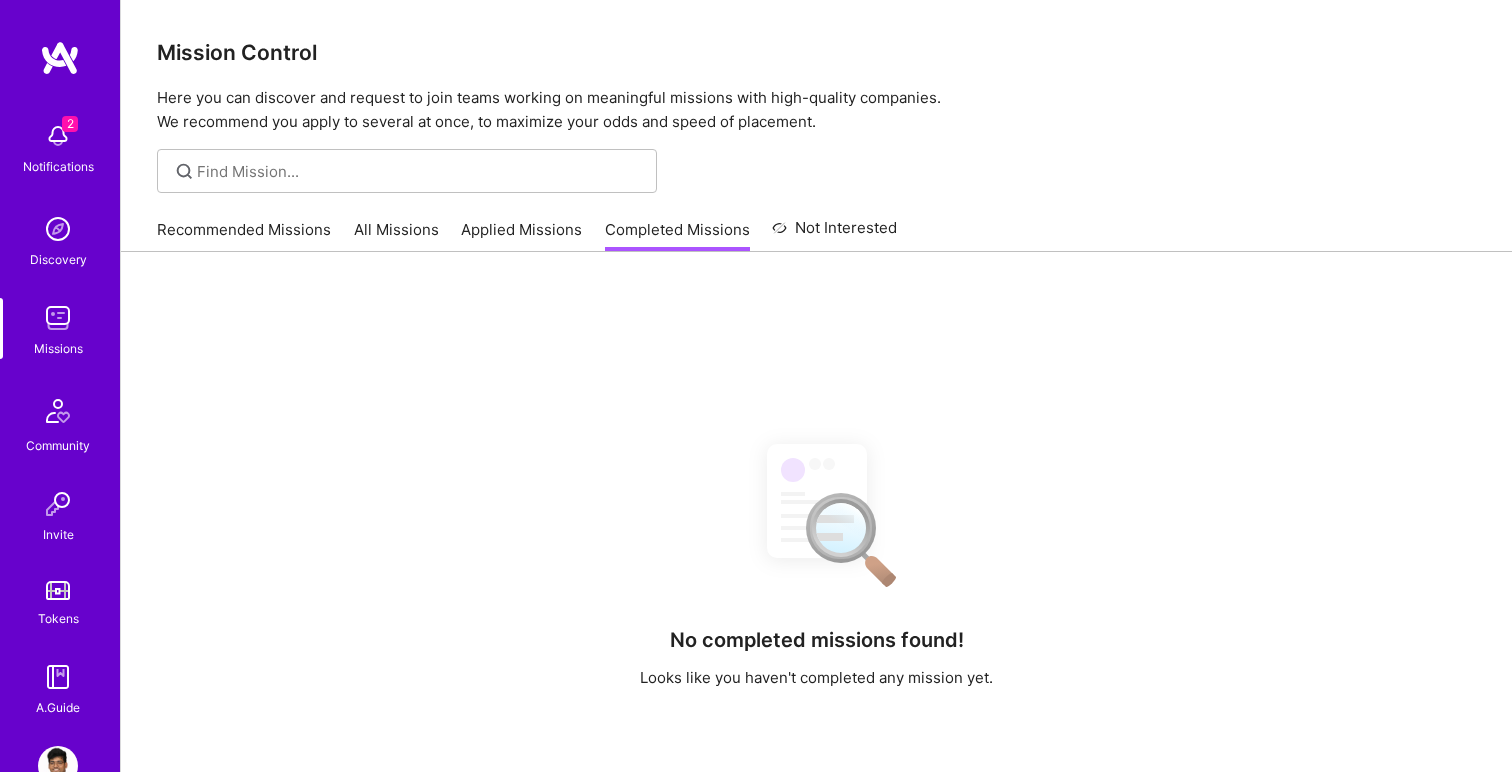 click on "Applied Missions" at bounding box center [521, 235] 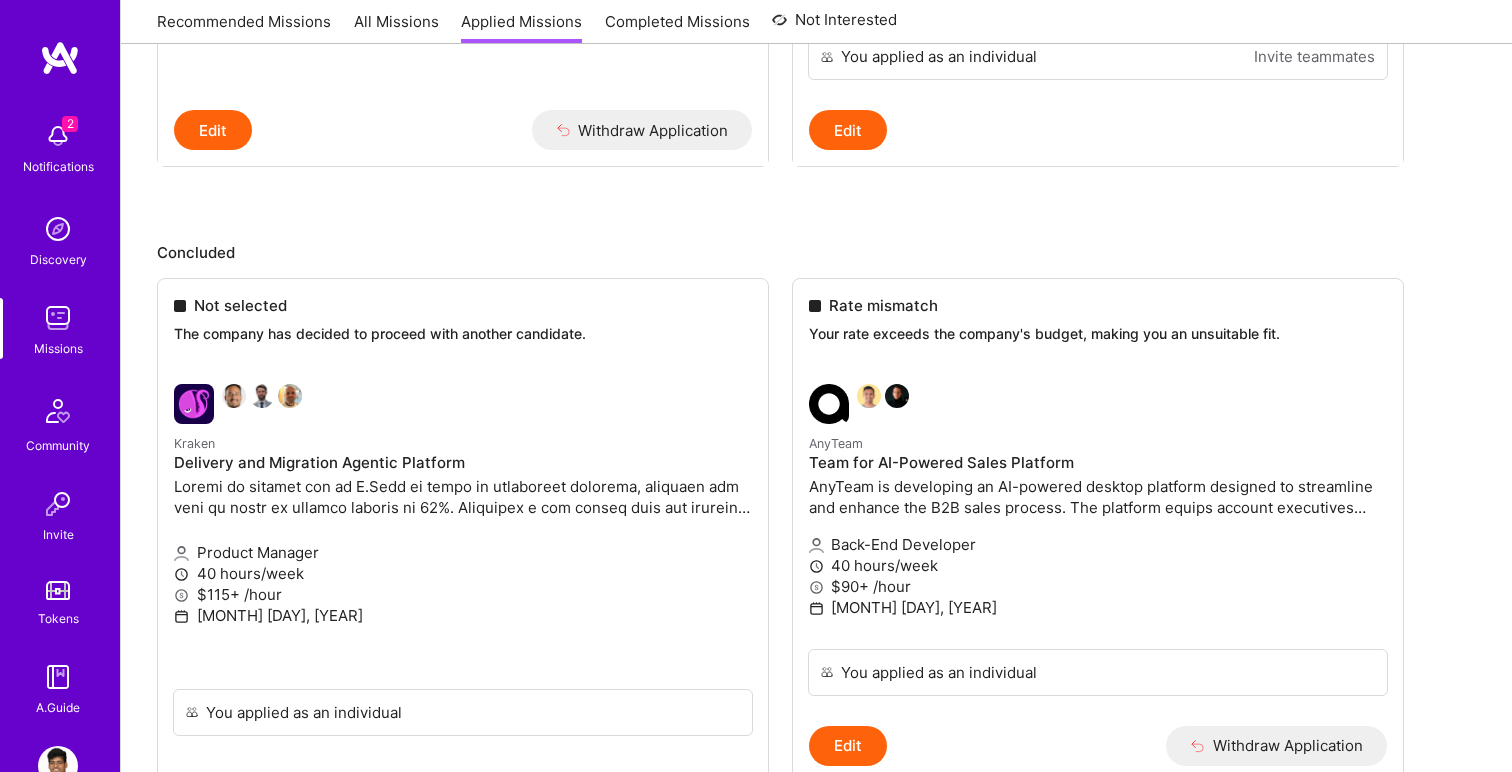scroll, scrollTop: 3730, scrollLeft: 0, axis: vertical 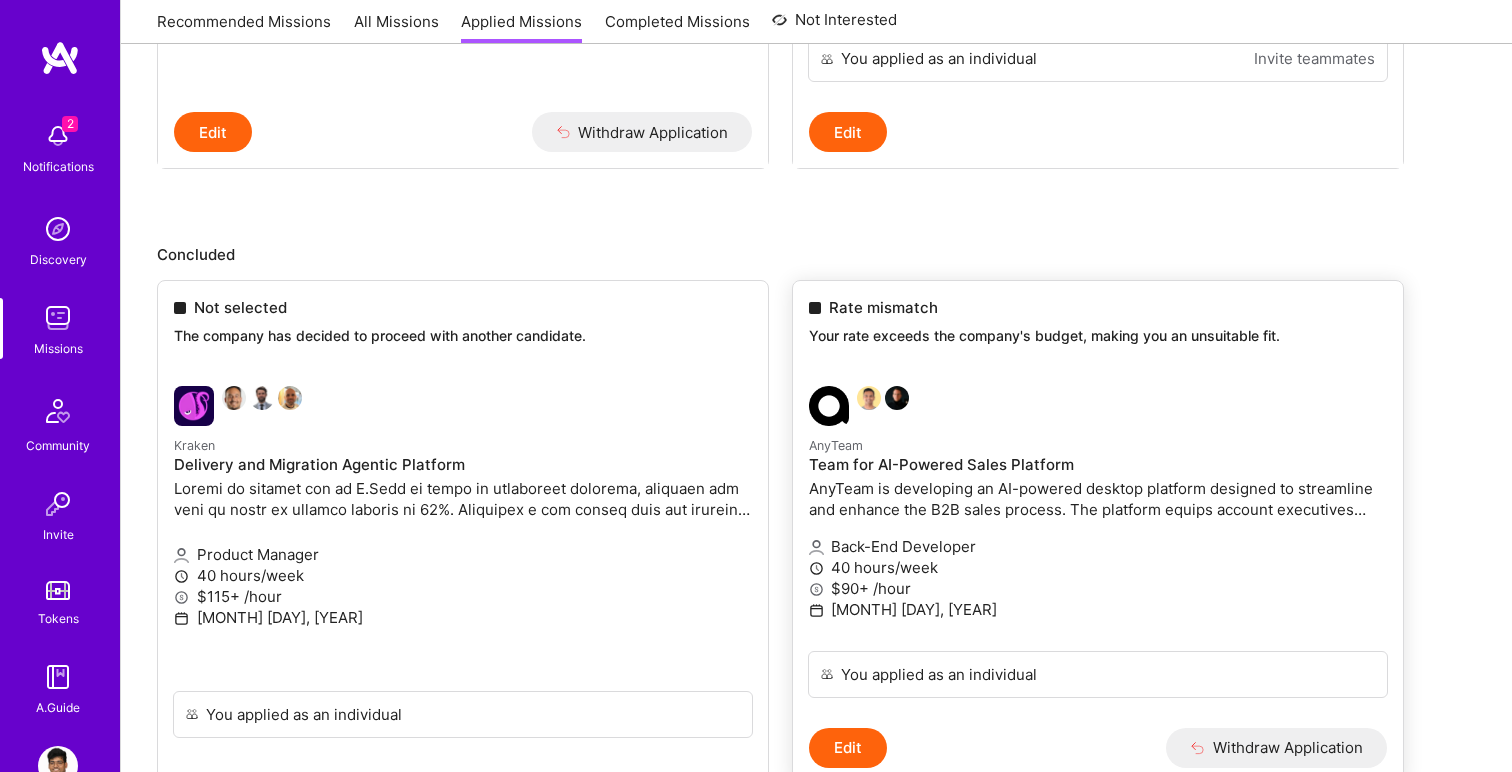 click on "Your rate exceeds the company's budget, making you an unsuitable fit." at bounding box center [1098, 336] 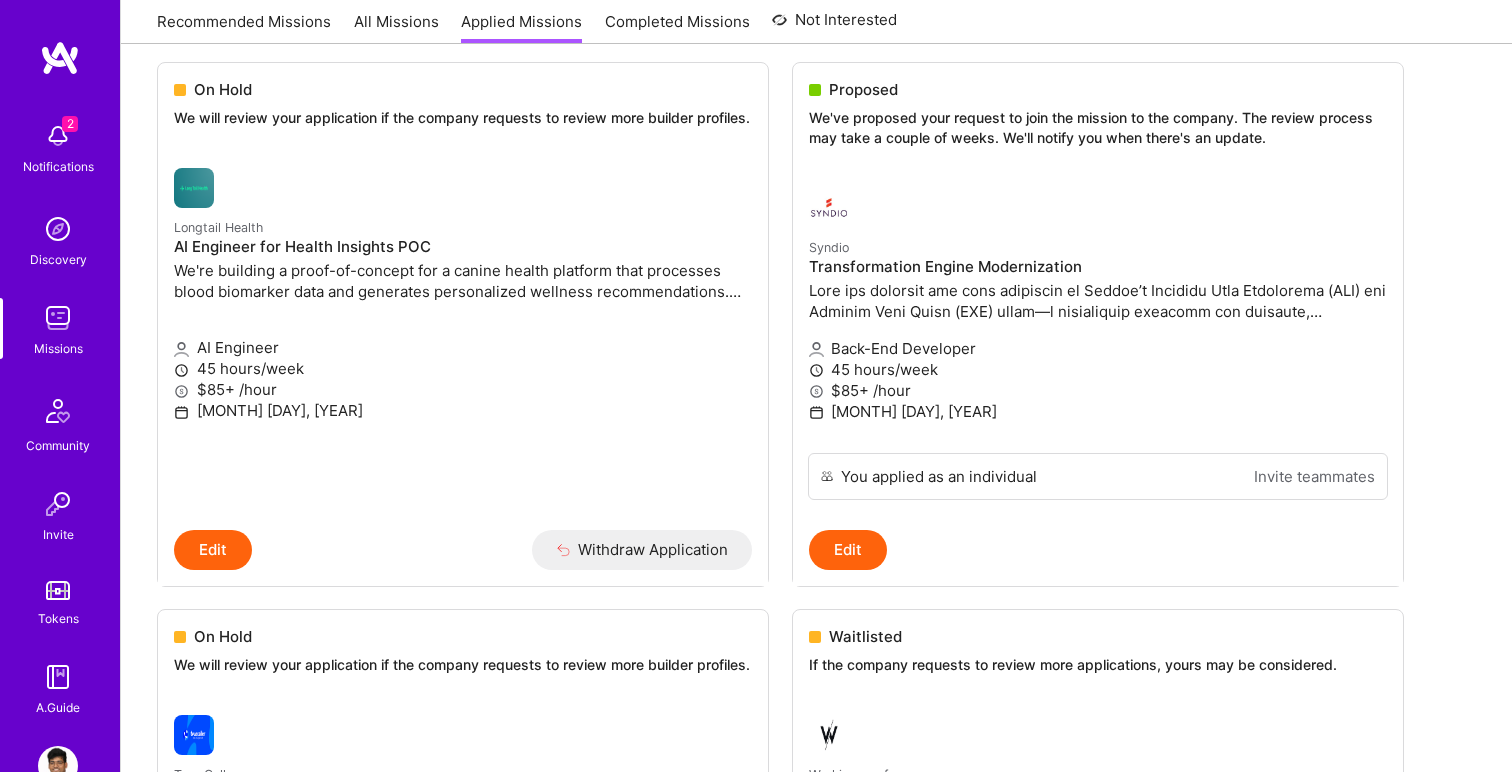 scroll, scrollTop: 1207, scrollLeft: 0, axis: vertical 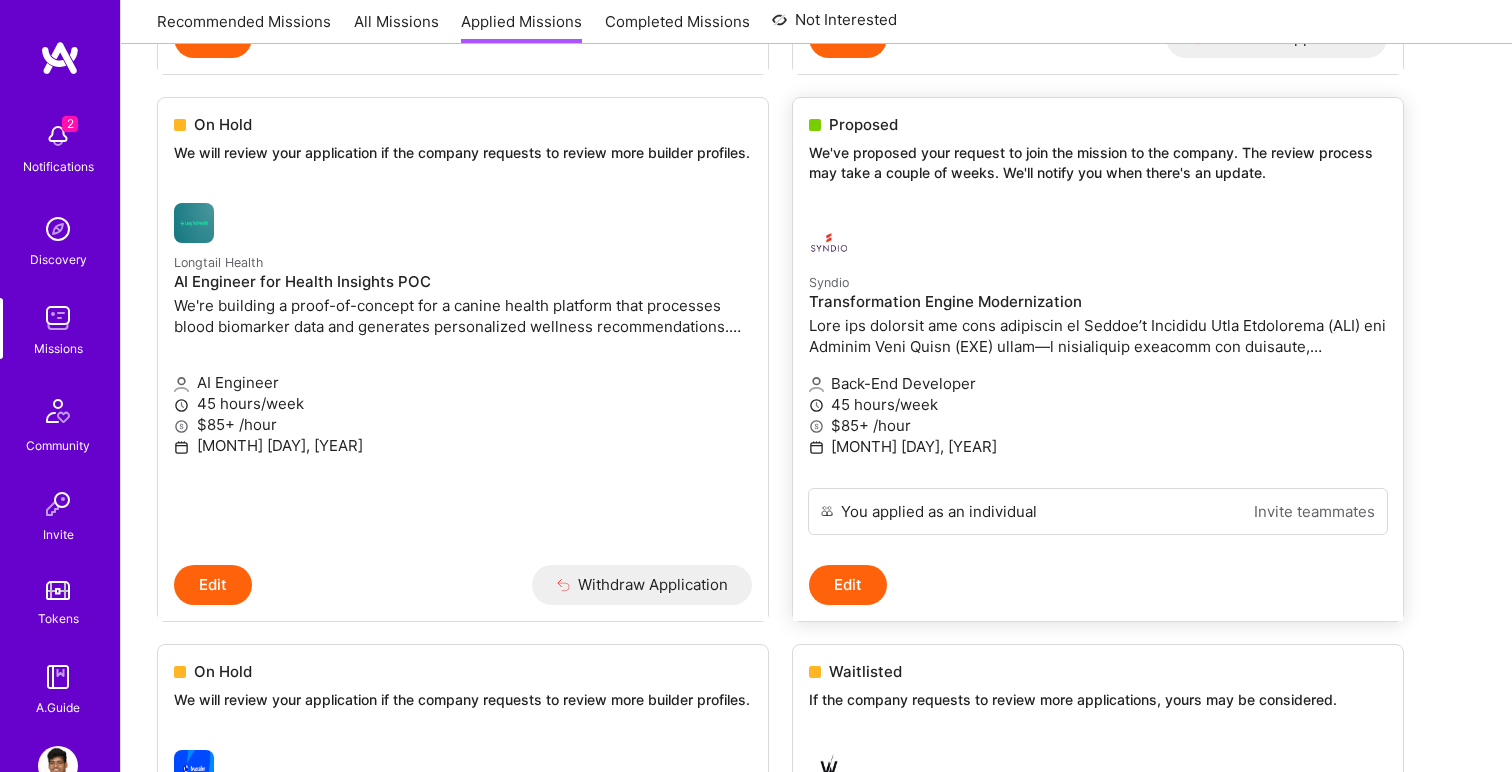 click at bounding box center [1001, 243] 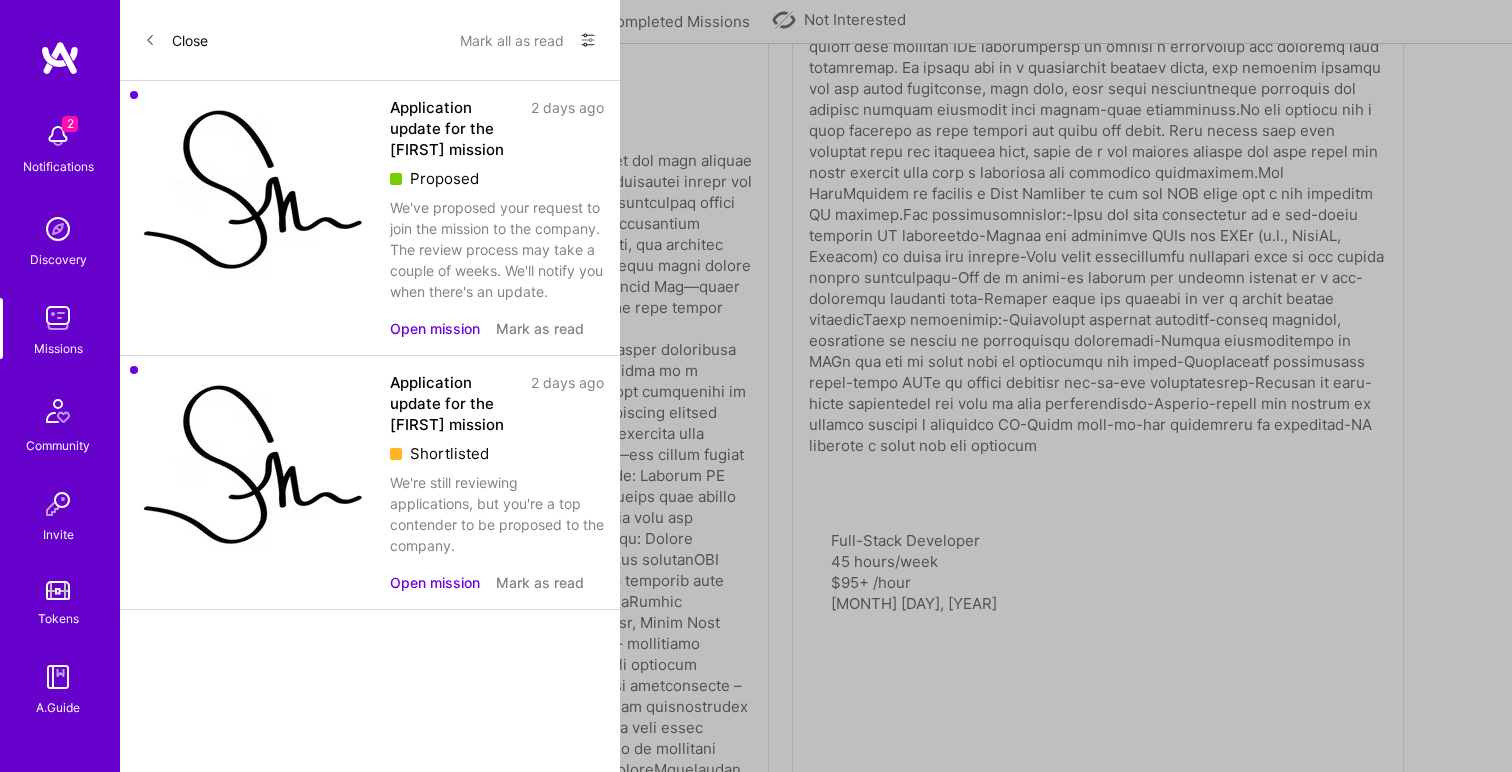 scroll, scrollTop: 0, scrollLeft: 0, axis: both 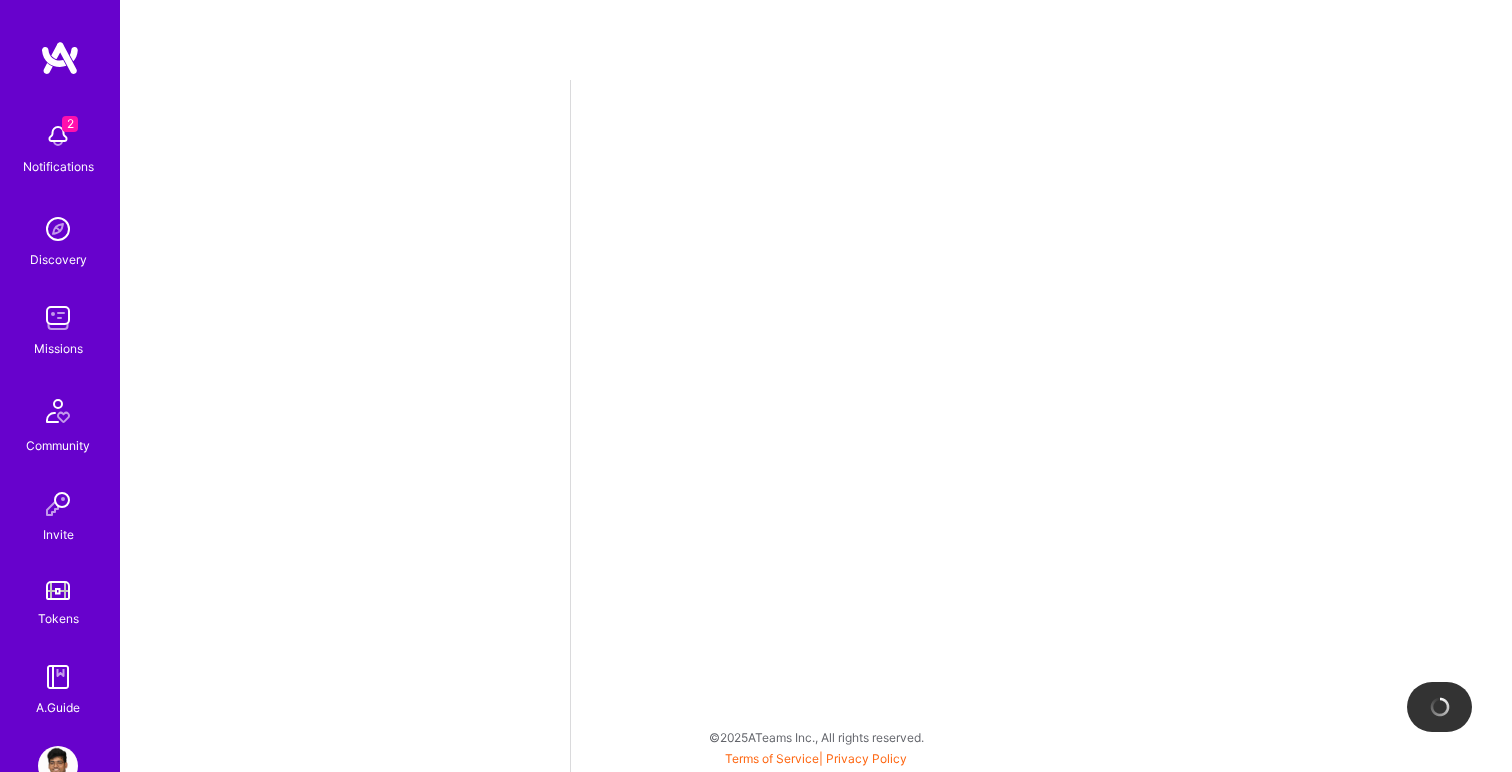 click at bounding box center (58, 318) 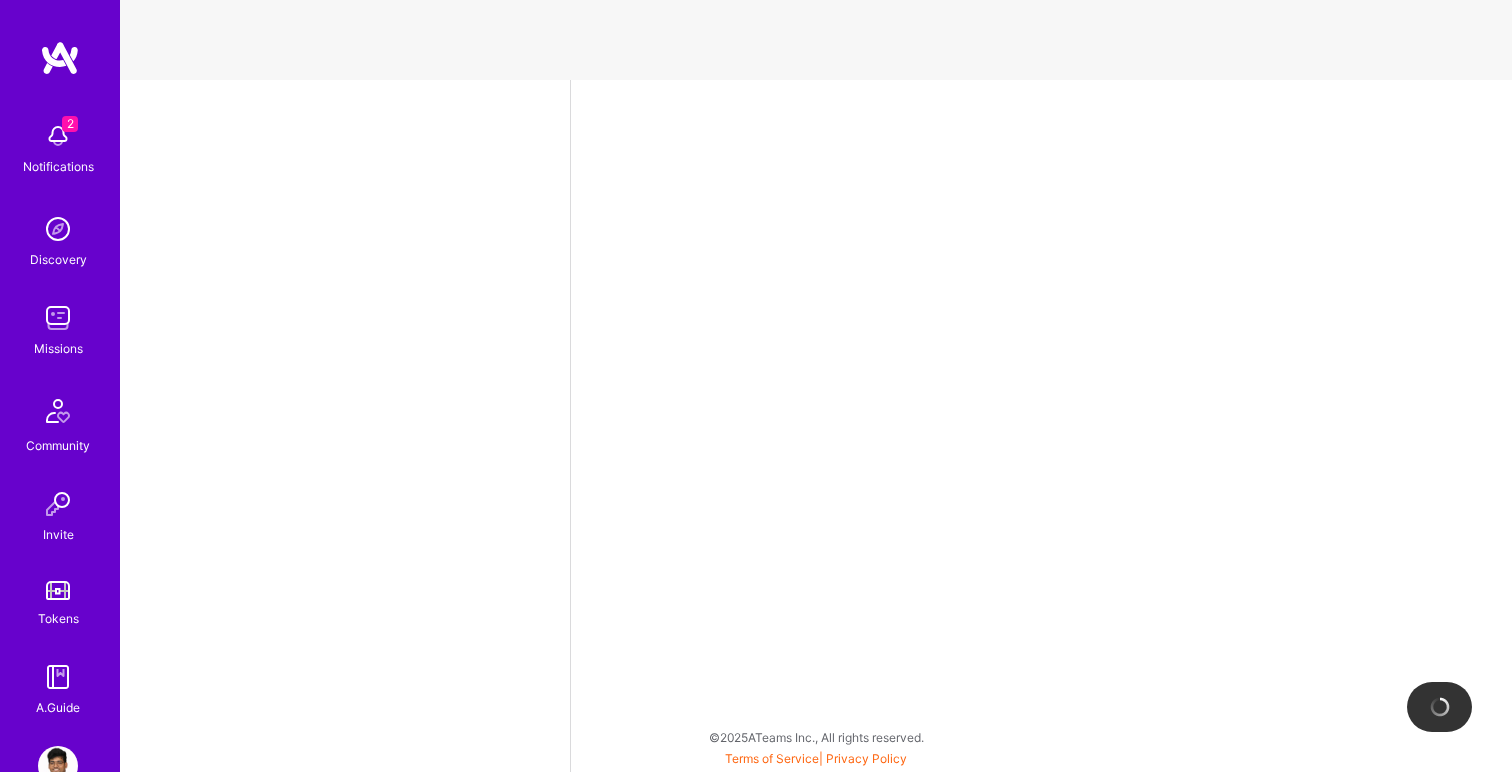 select on "IN" 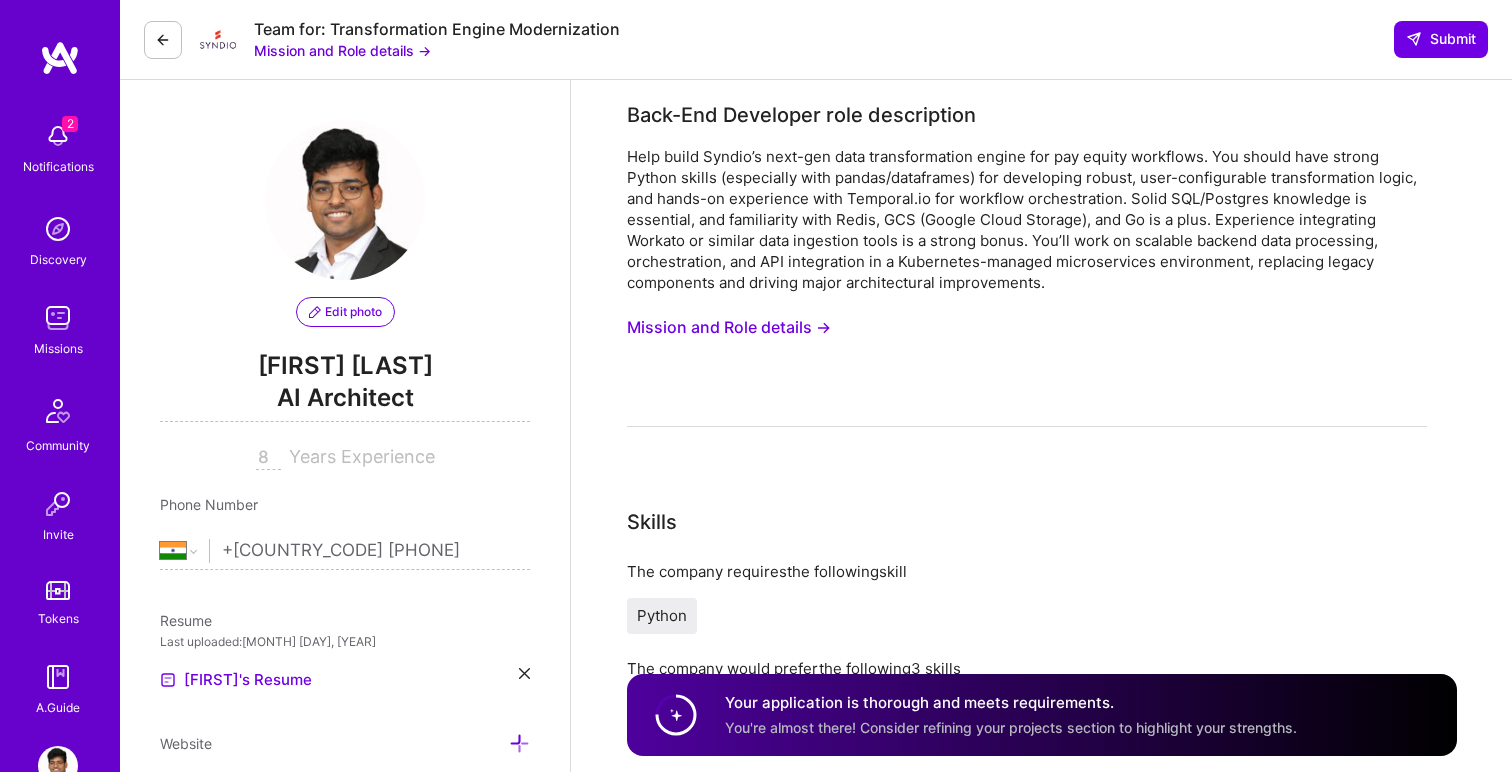 click on "Mission and Role details →" at bounding box center [729, 327] 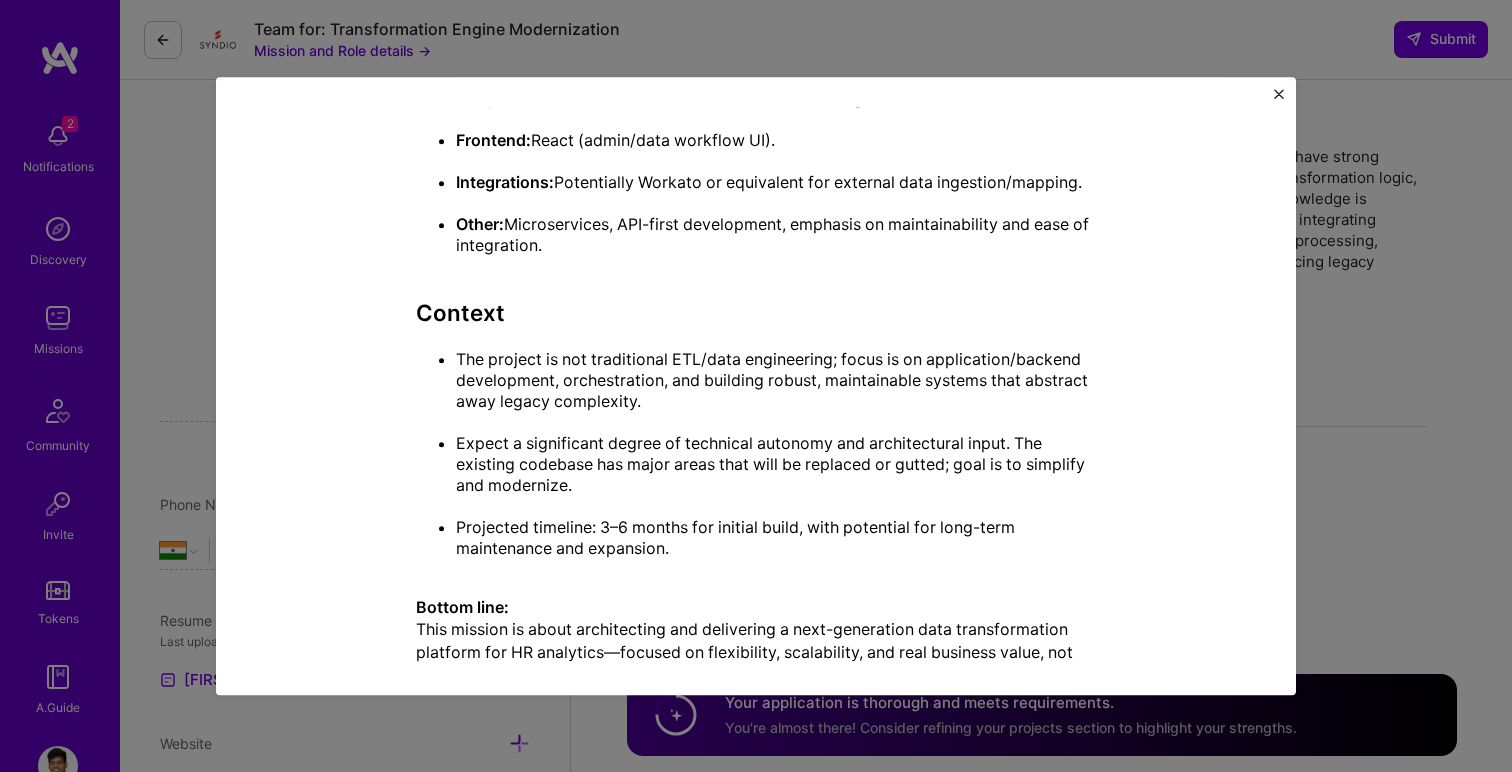 scroll, scrollTop: 1892, scrollLeft: 0, axis: vertical 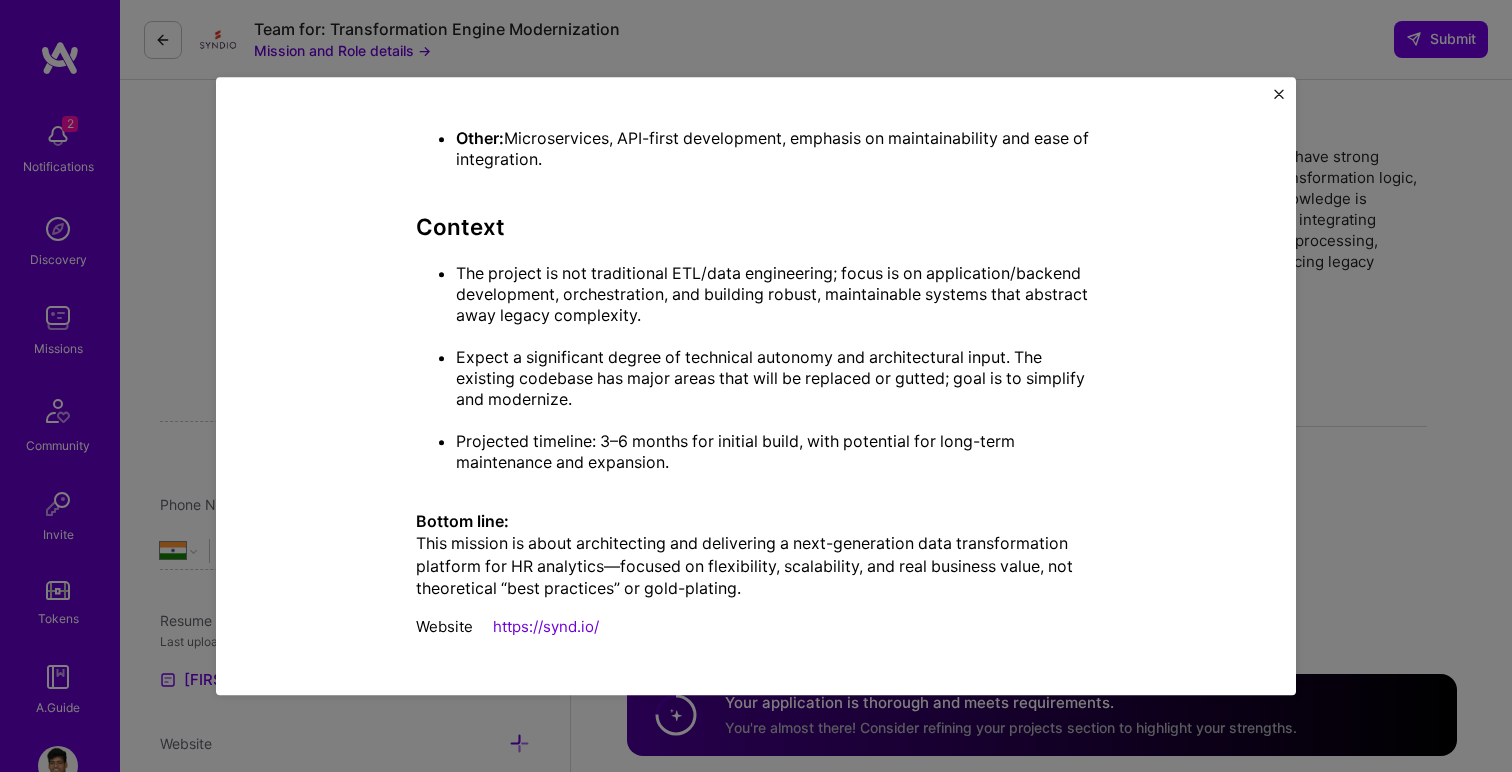 click on "Projected timeline: 3–6 months for initial build, with potential for long-term maintenance and expansion." at bounding box center (776, 462) 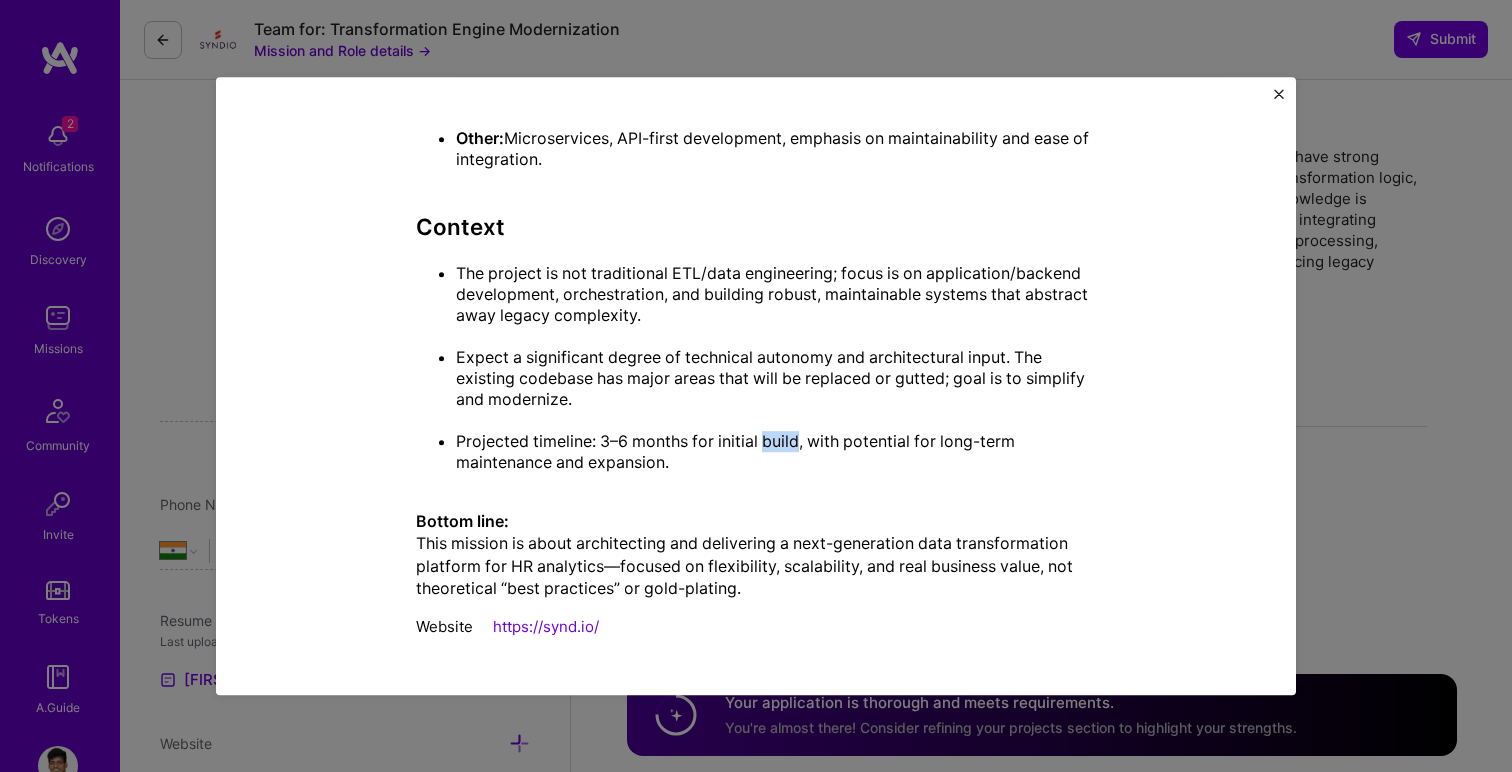 click on "Projected timeline: 3–6 months for initial build, with potential for long-term maintenance and expansion." at bounding box center (776, 462) 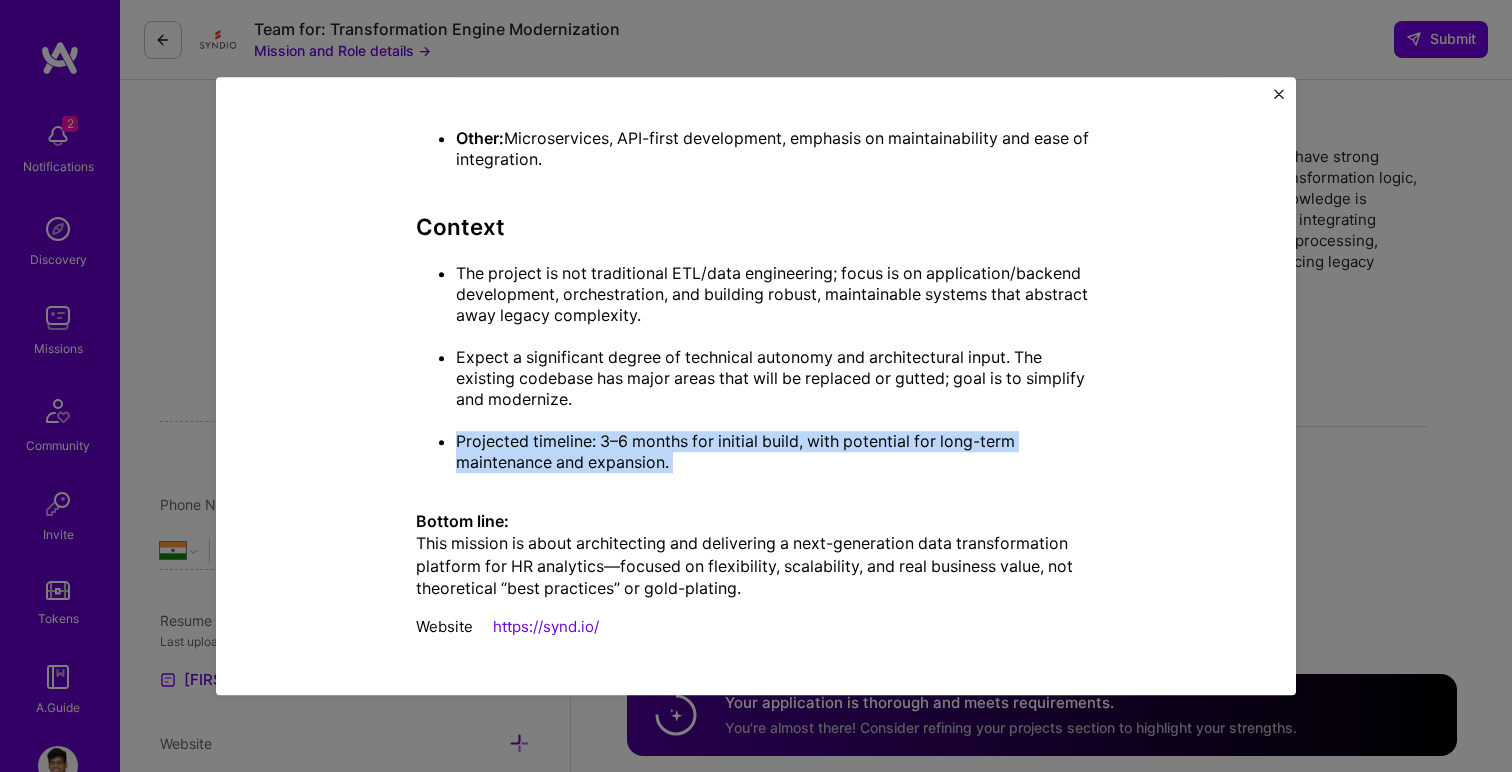 click on "Projected timeline: 3–6 months for initial build, with potential for long-term maintenance and expansion." at bounding box center [776, 462] 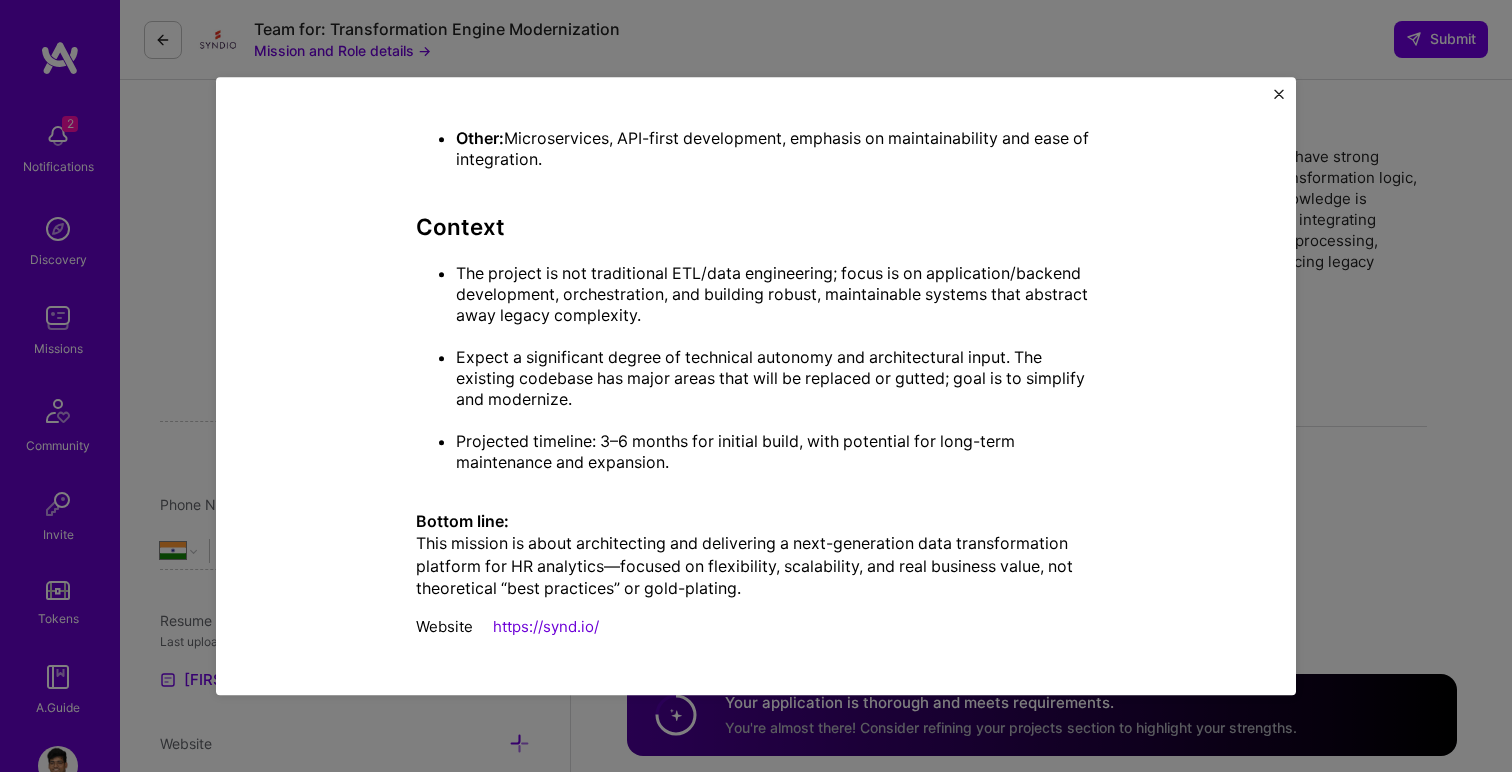 click on "Projected timeline: 3–6 months for initial build, with potential for long-term maintenance and expansion." at bounding box center [776, 462] 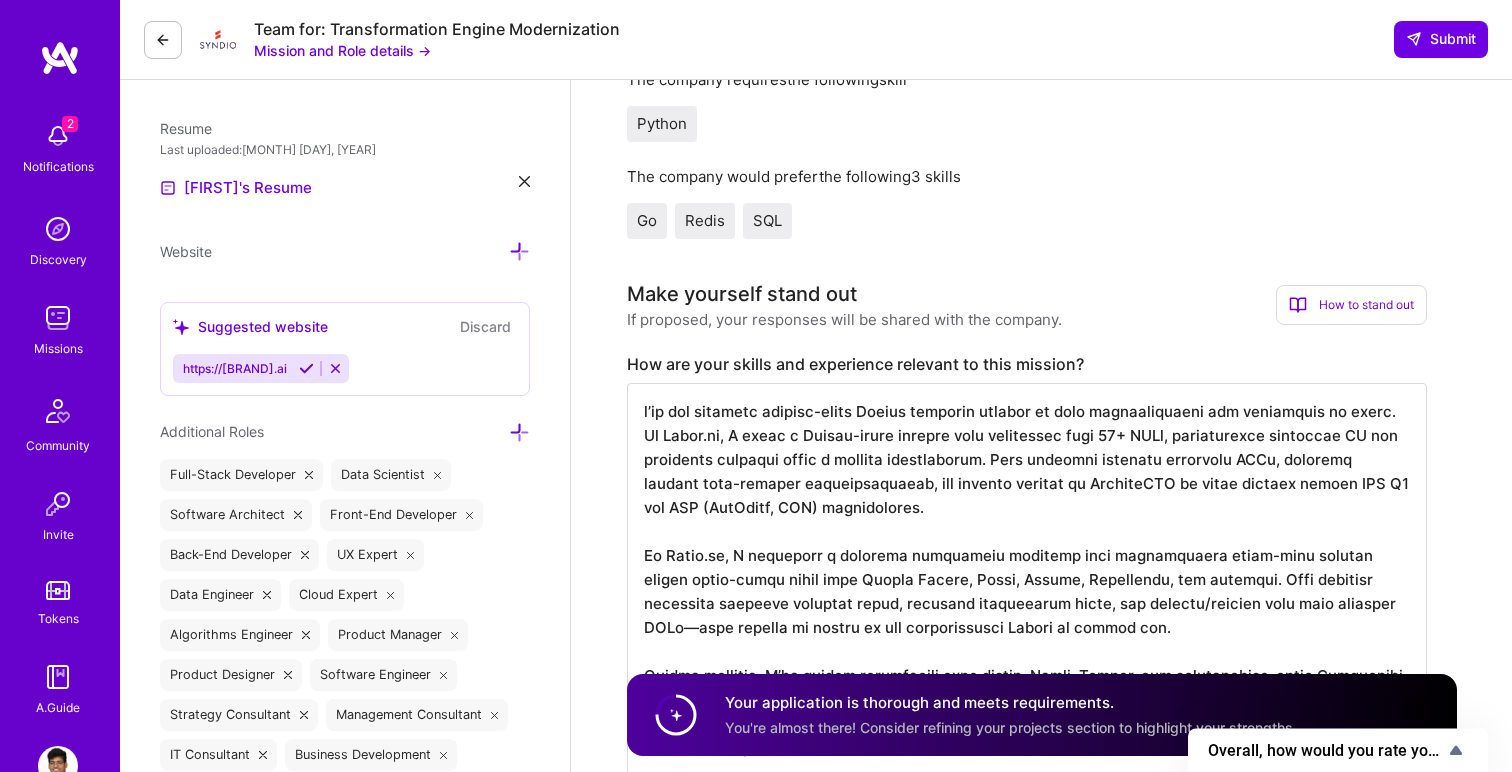 scroll, scrollTop: 456, scrollLeft: 0, axis: vertical 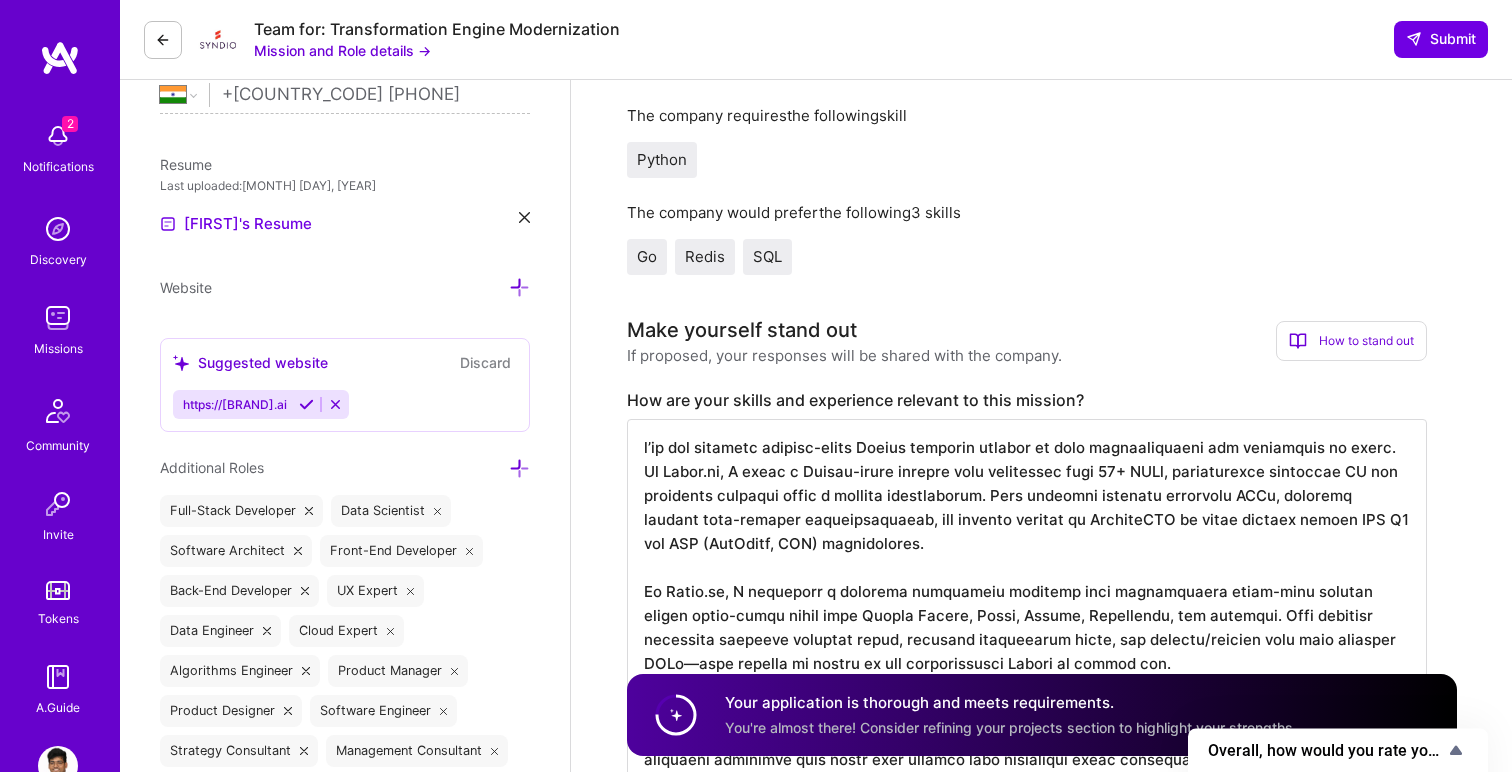 click at bounding box center (163, 40) 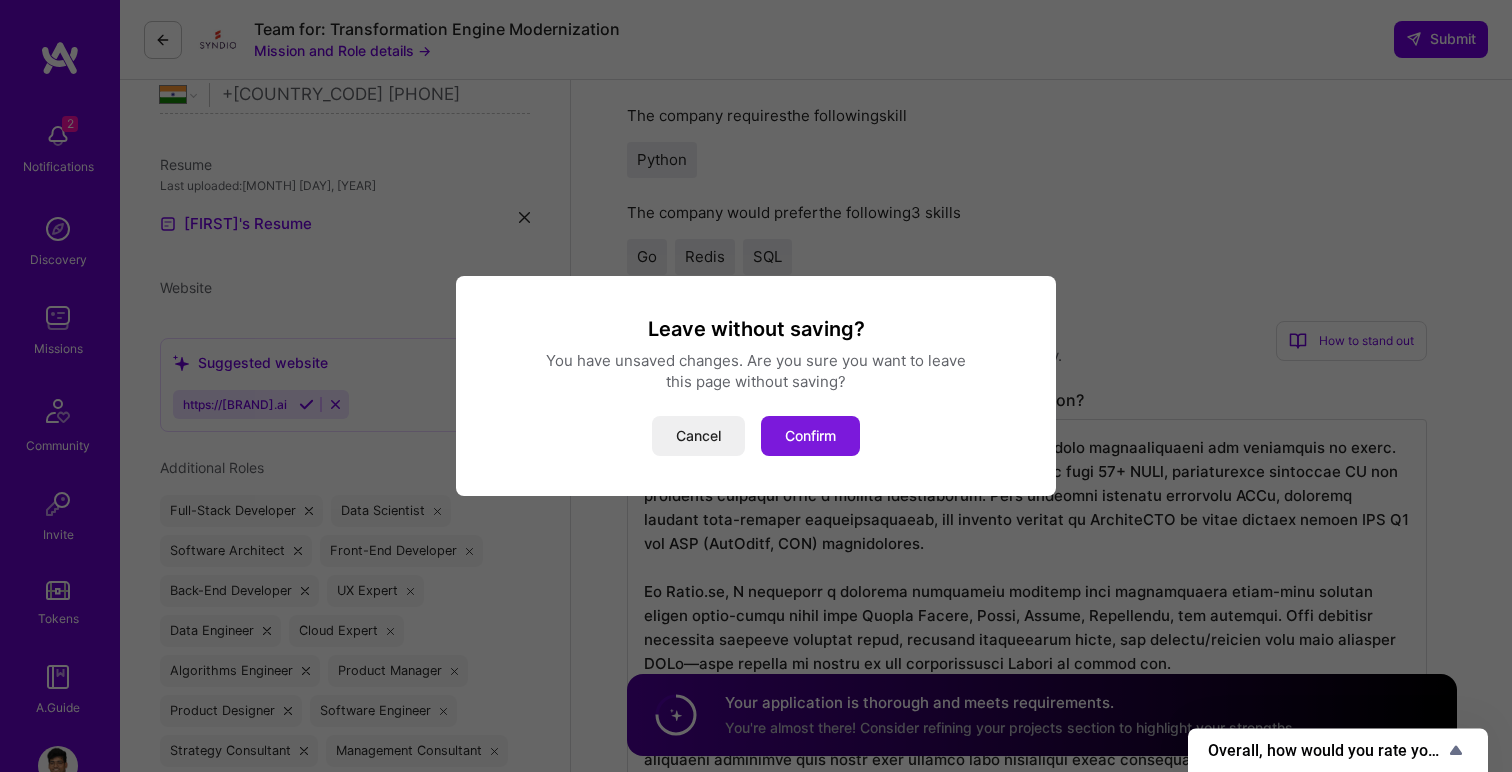 click on "Confirm" at bounding box center [810, 436] 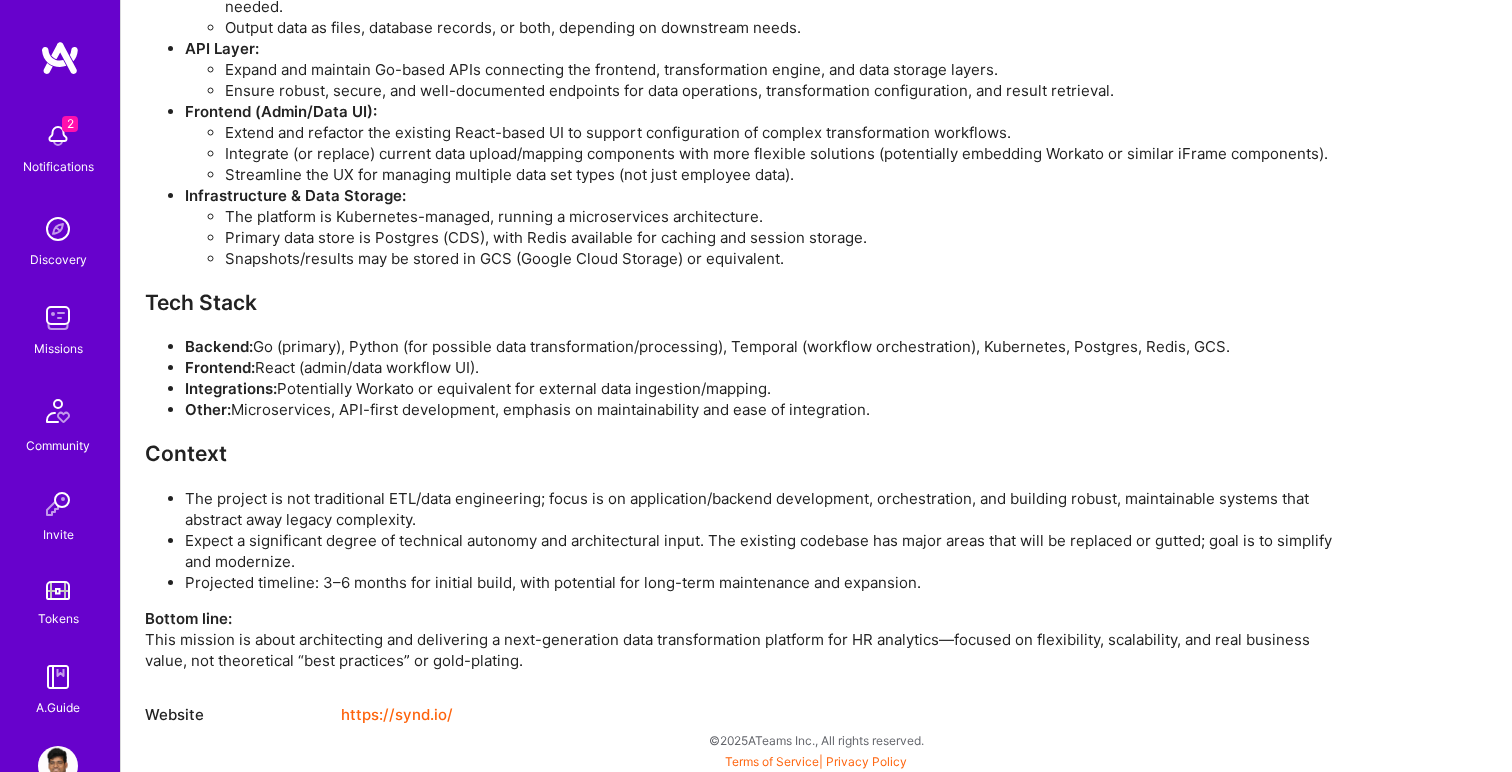 scroll, scrollTop: 2461, scrollLeft: 0, axis: vertical 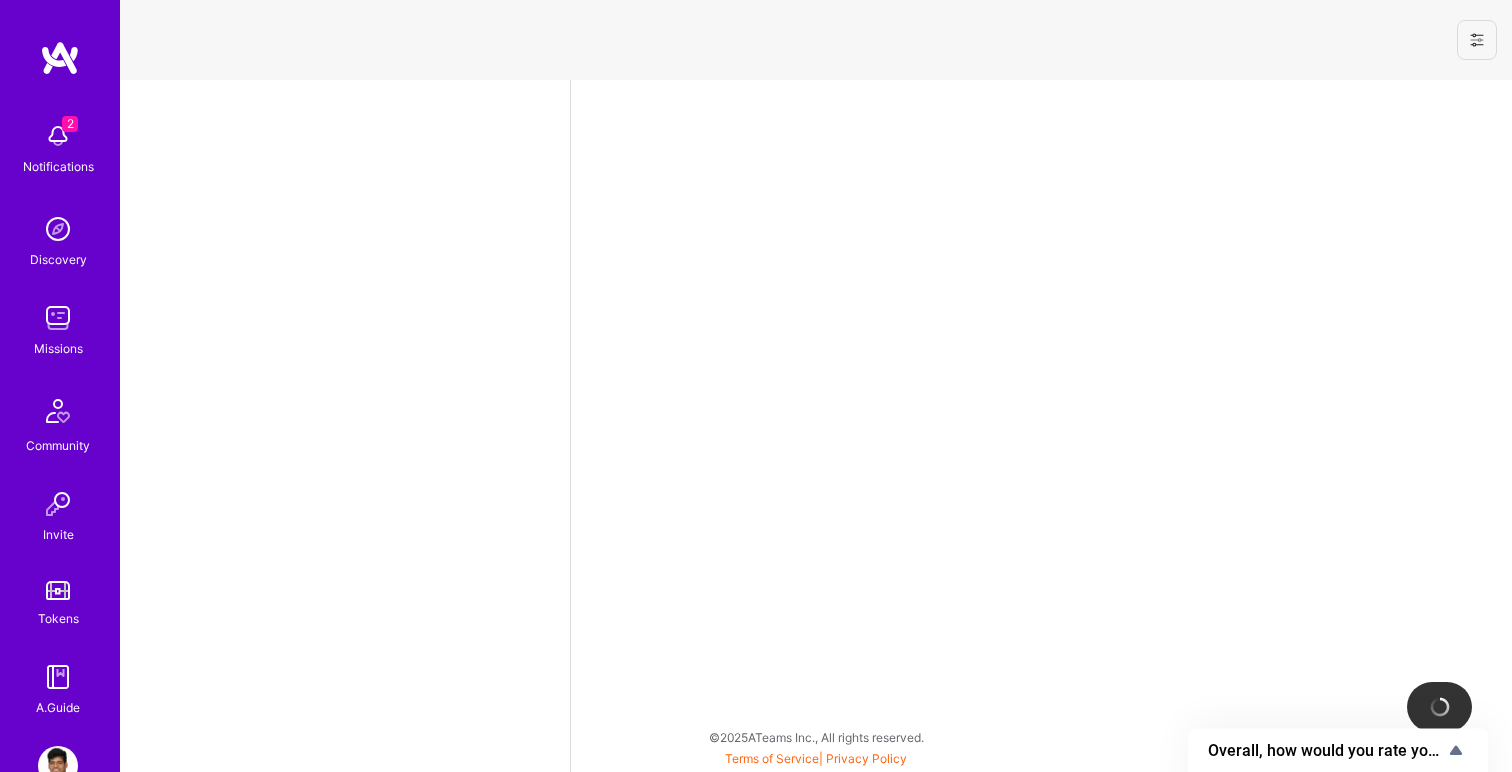 click on "Notifications" at bounding box center (58, 166) 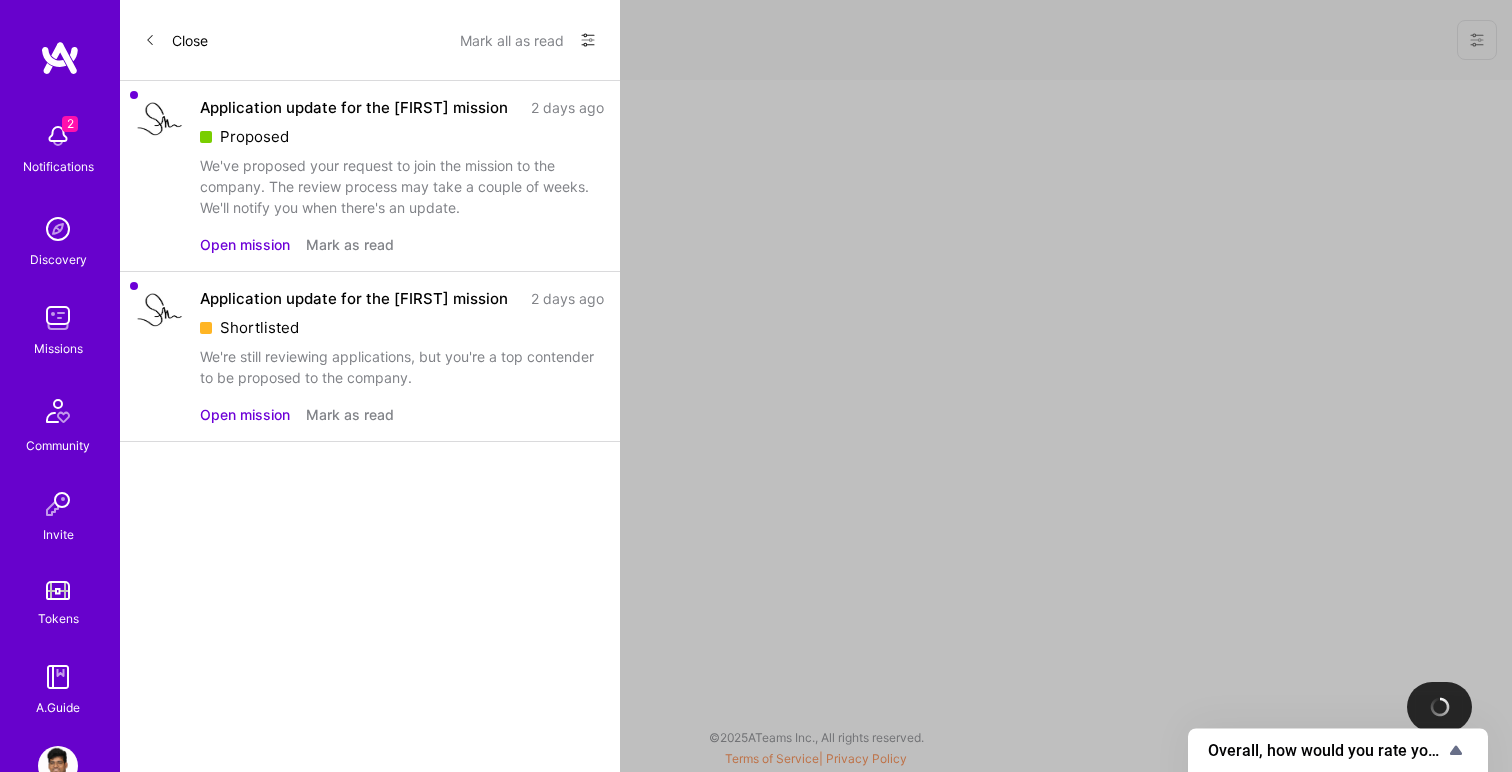 select on "IN" 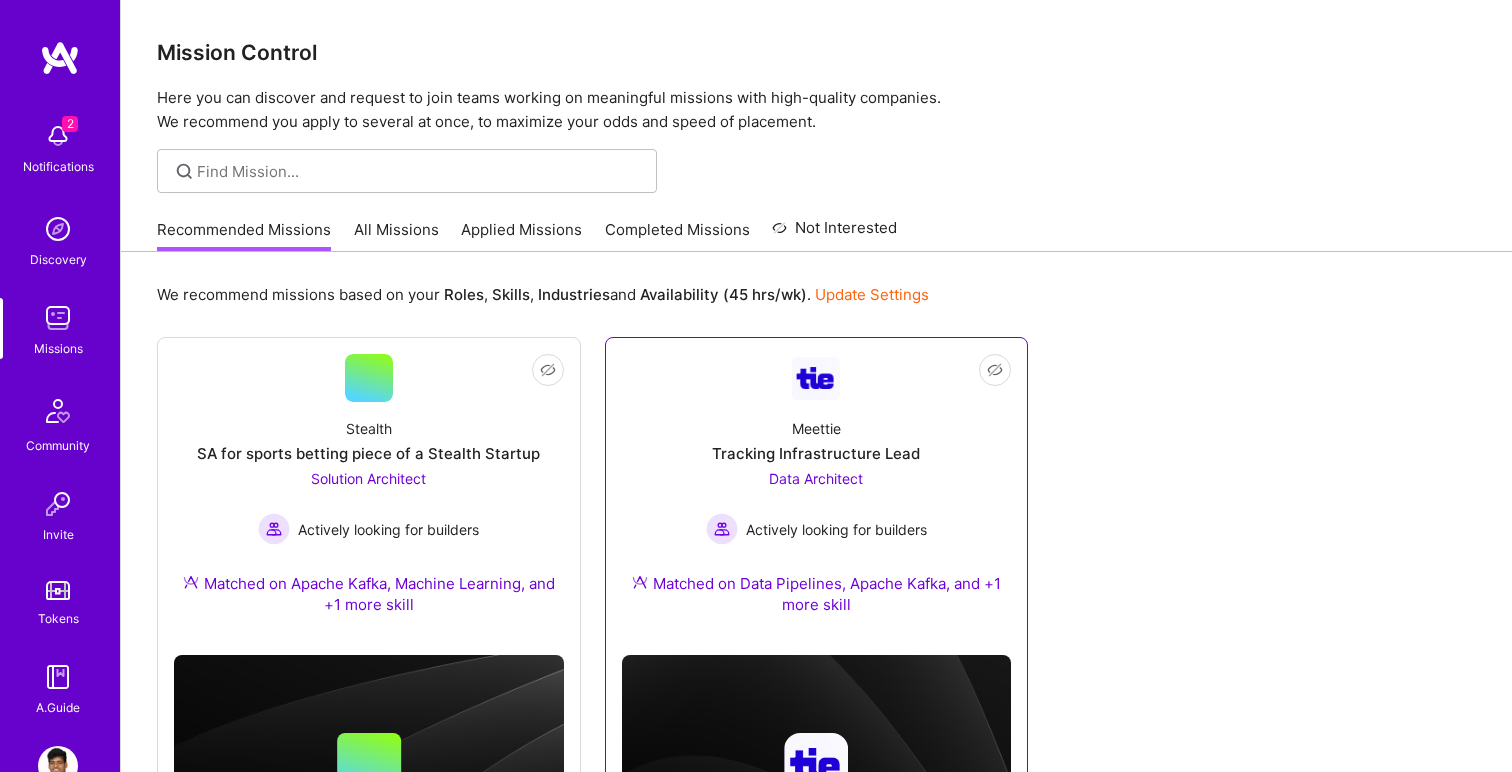 scroll, scrollTop: 167, scrollLeft: 0, axis: vertical 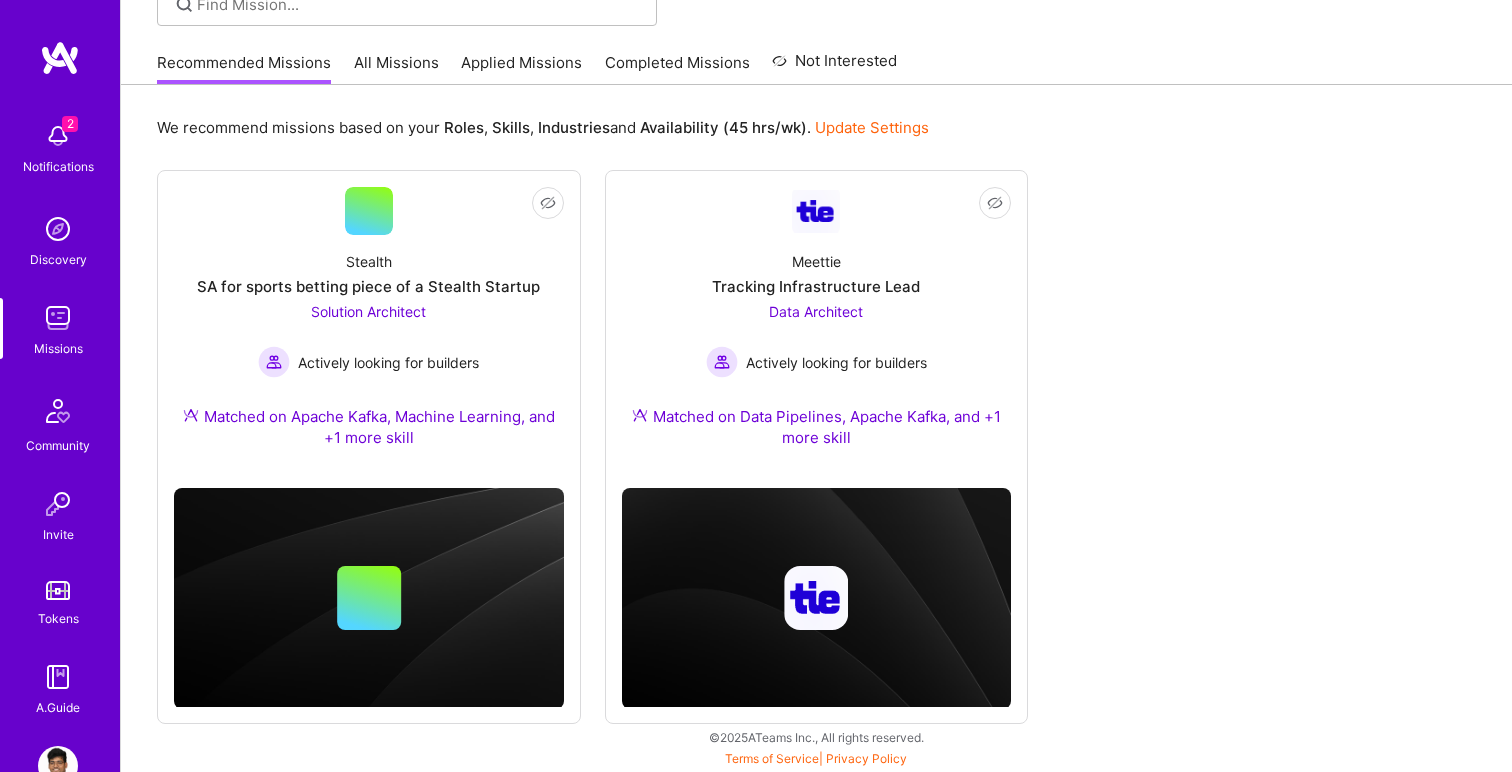 click on "Applied Missions" at bounding box center (521, 68) 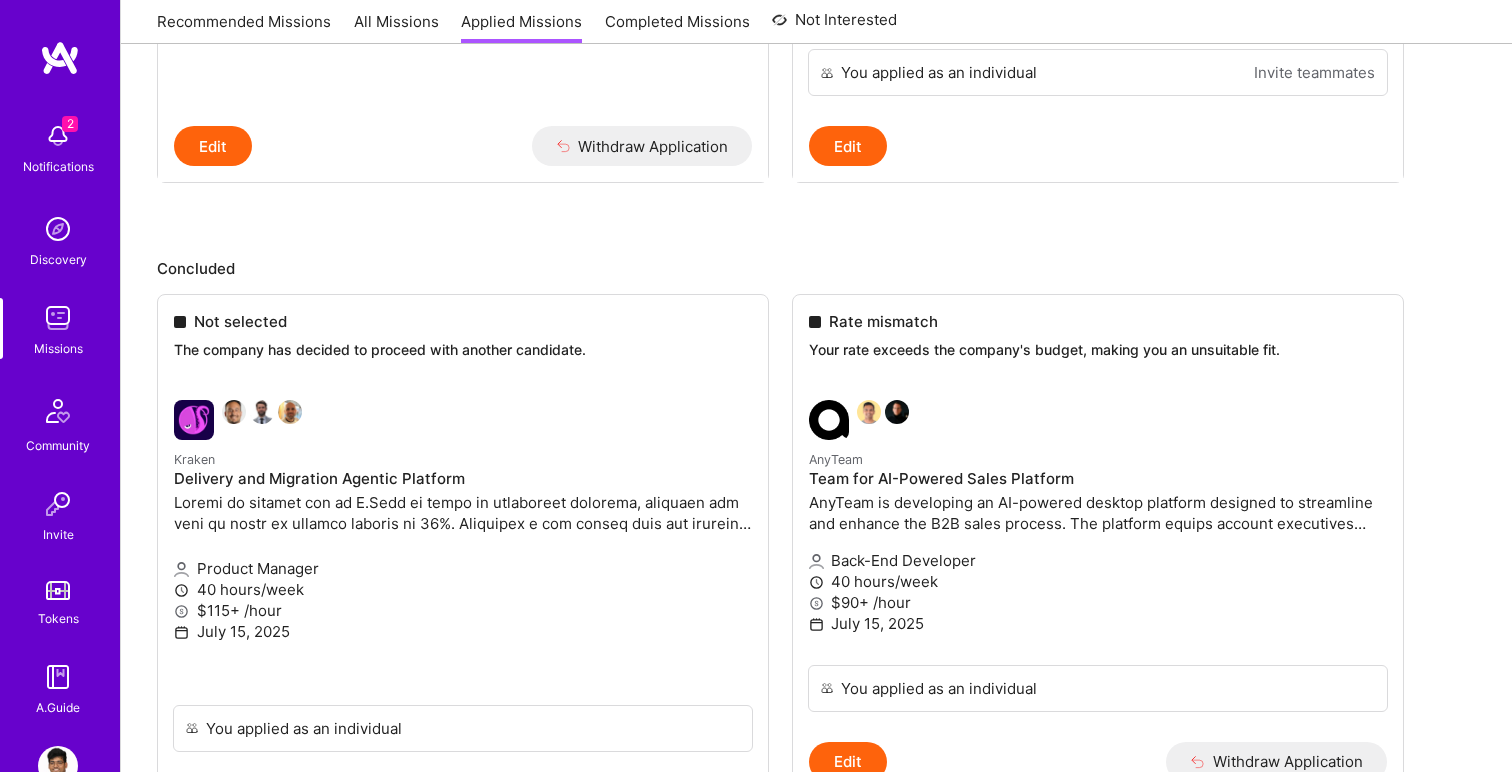 scroll, scrollTop: 3719, scrollLeft: 0, axis: vertical 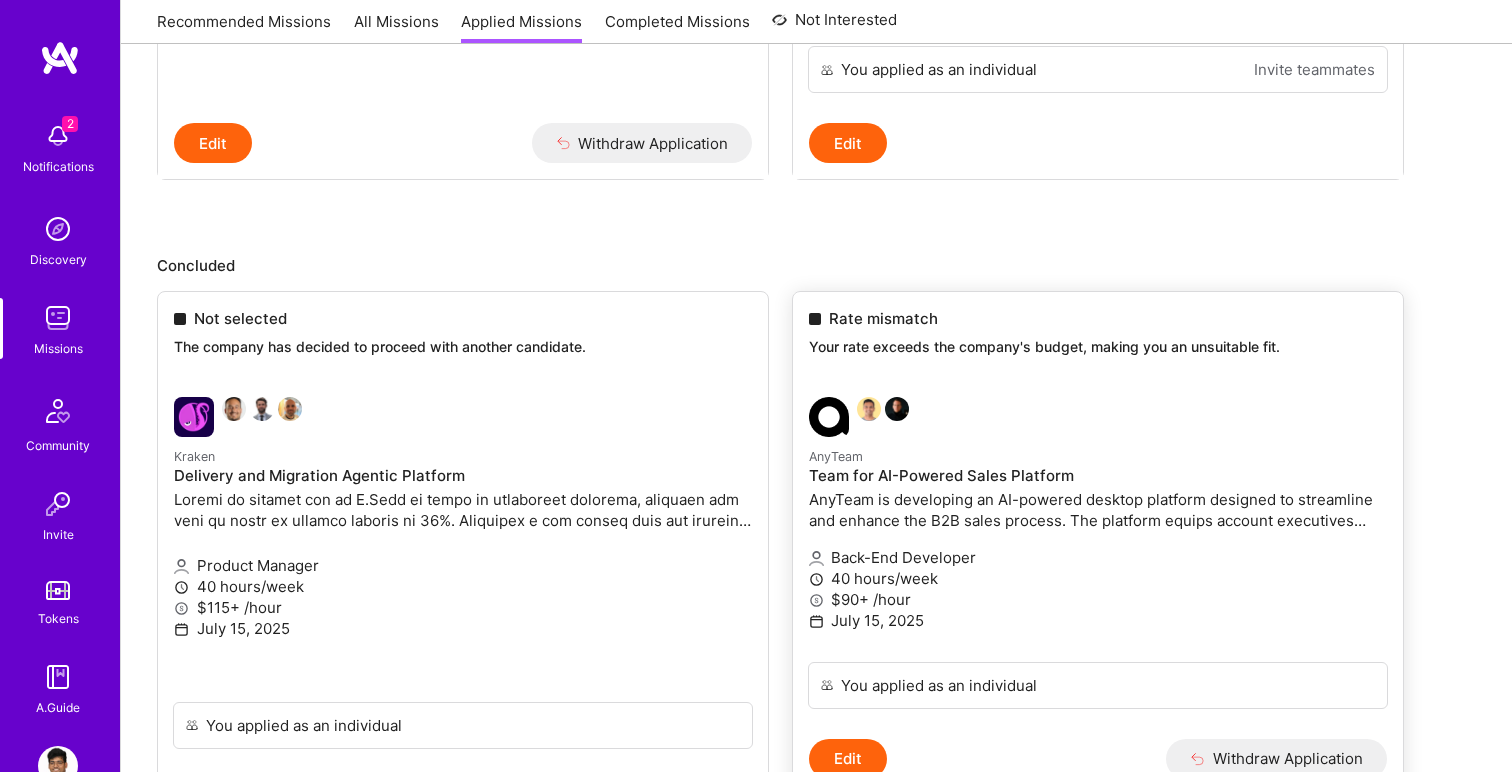 click on "Rate mismatch Your rate exceeds the company's budget, making you an unsuitable fit." at bounding box center (1098, 336) 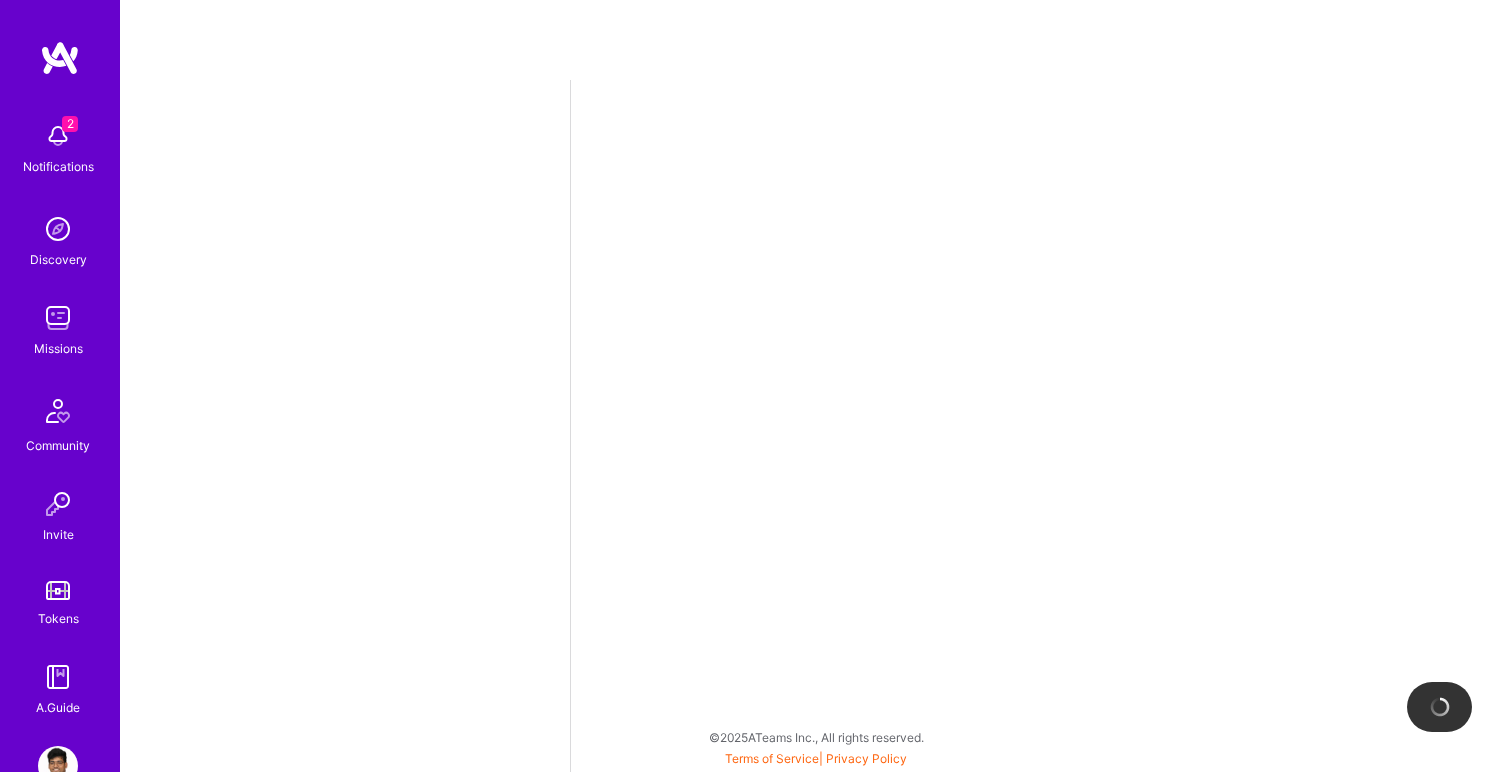 scroll, scrollTop: 0, scrollLeft: 0, axis: both 